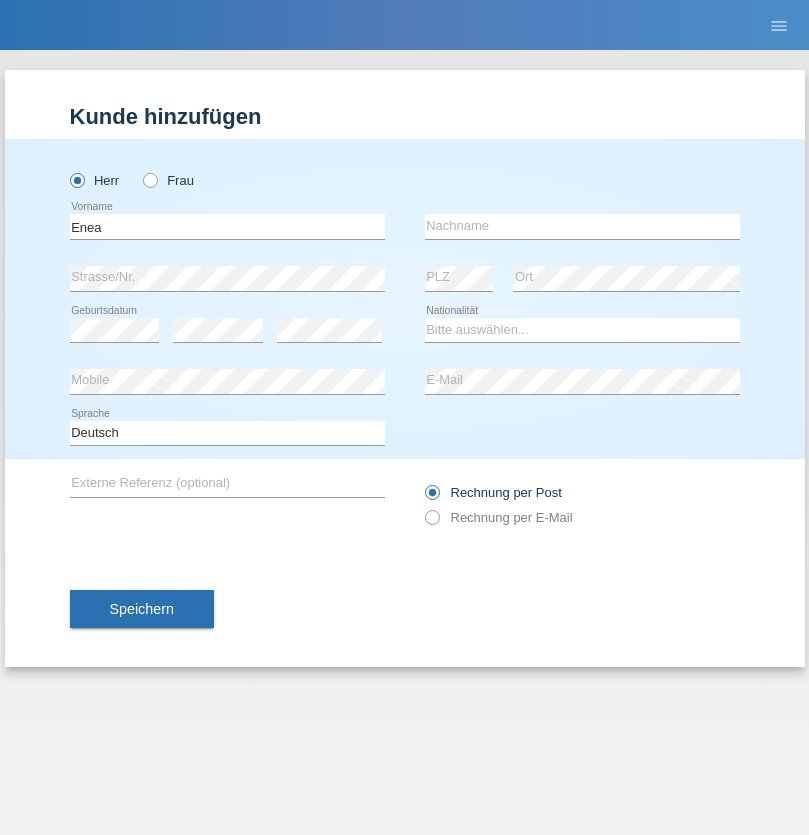 scroll, scrollTop: 0, scrollLeft: 0, axis: both 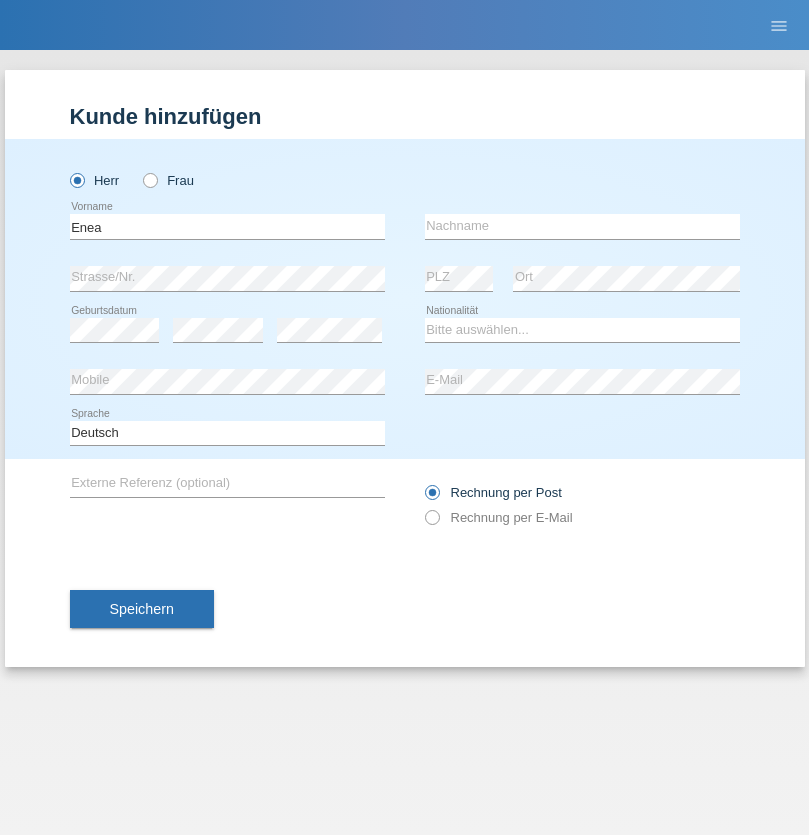 type on "Enea" 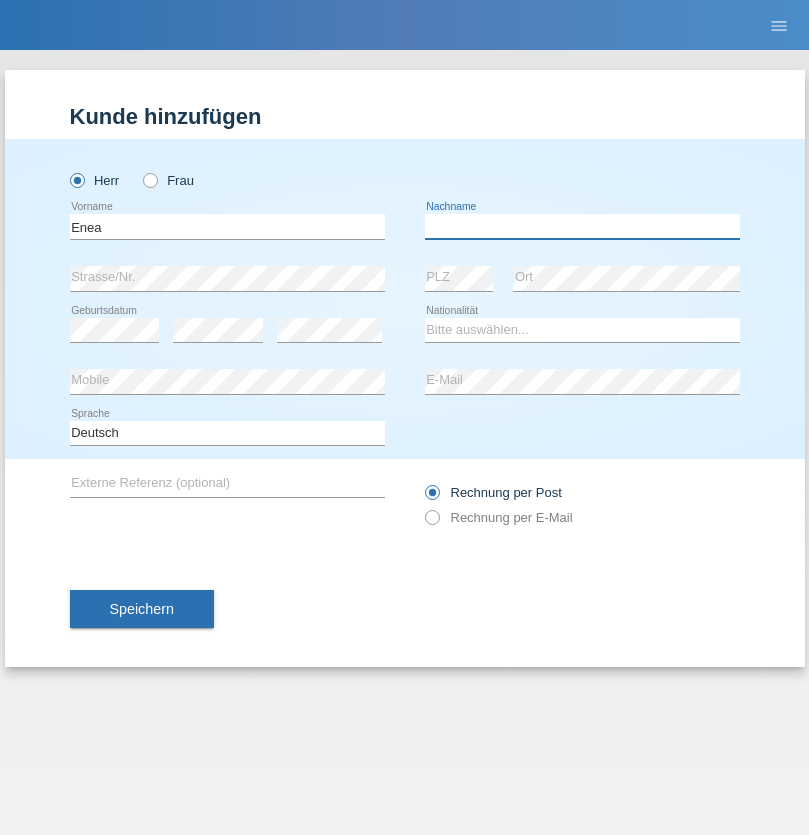 click at bounding box center (582, 226) 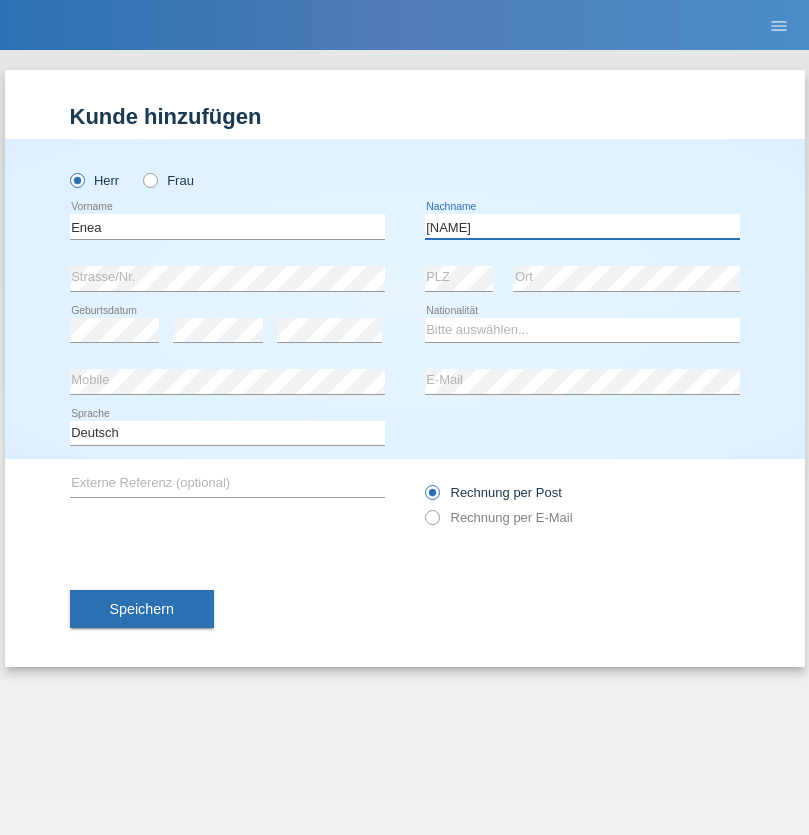 type on "Andrei" 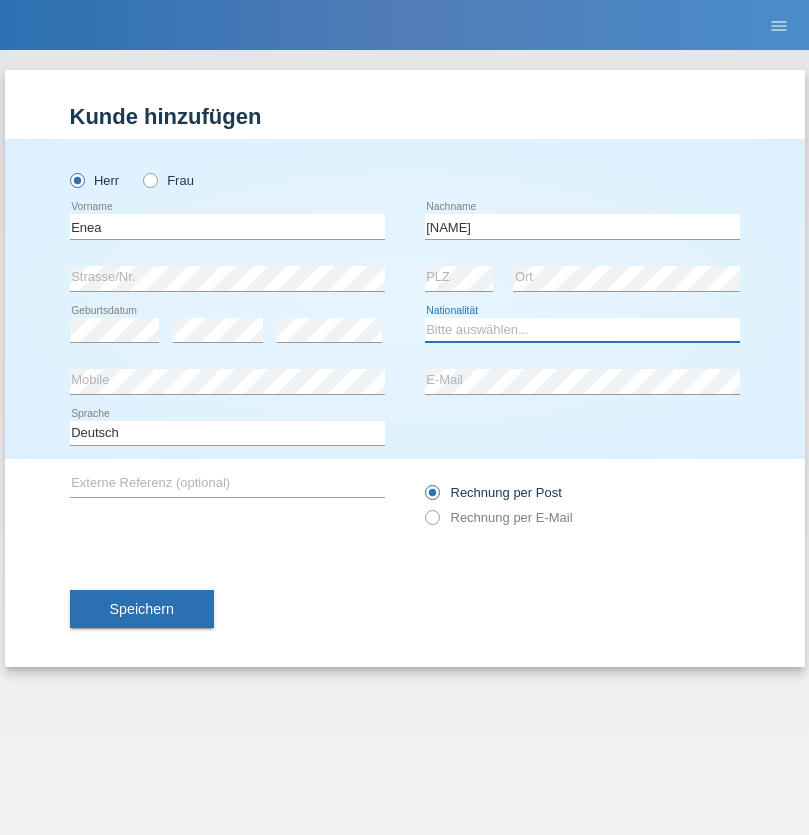 select on "OM" 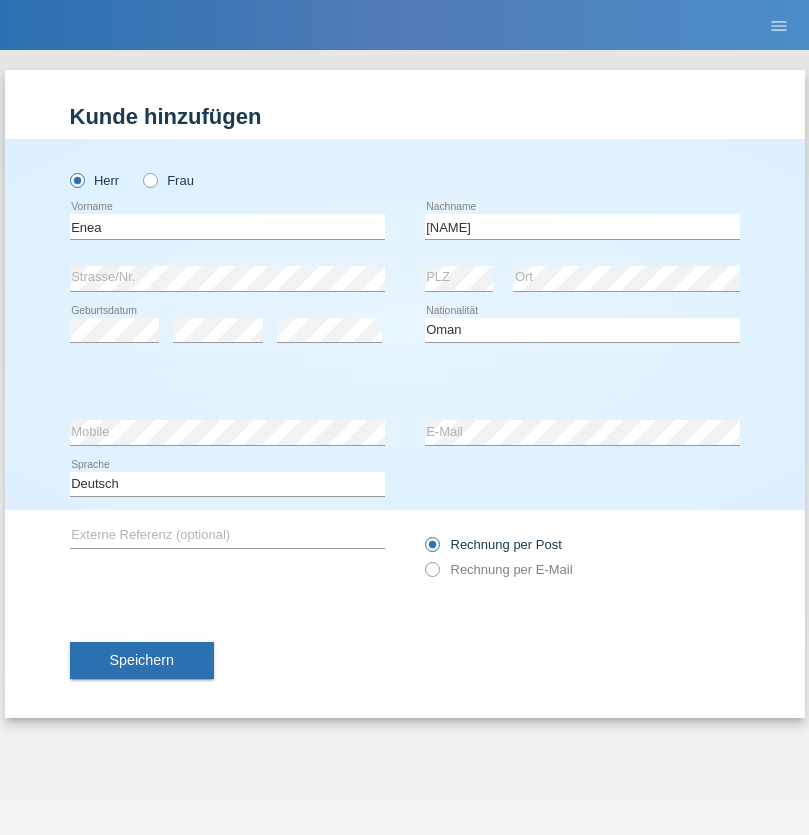 select on "C" 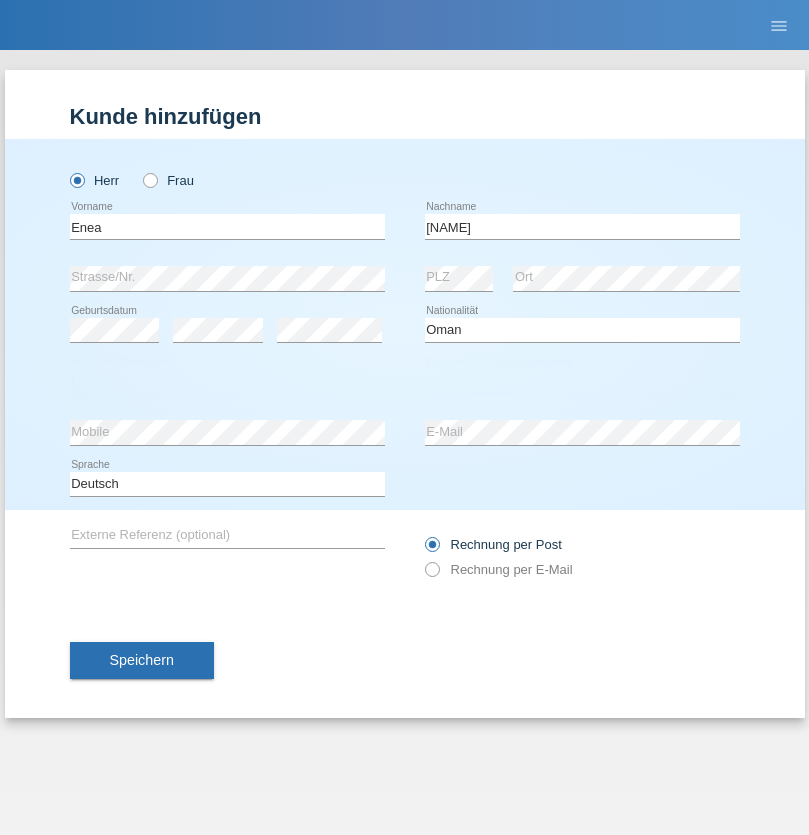 select on "17" 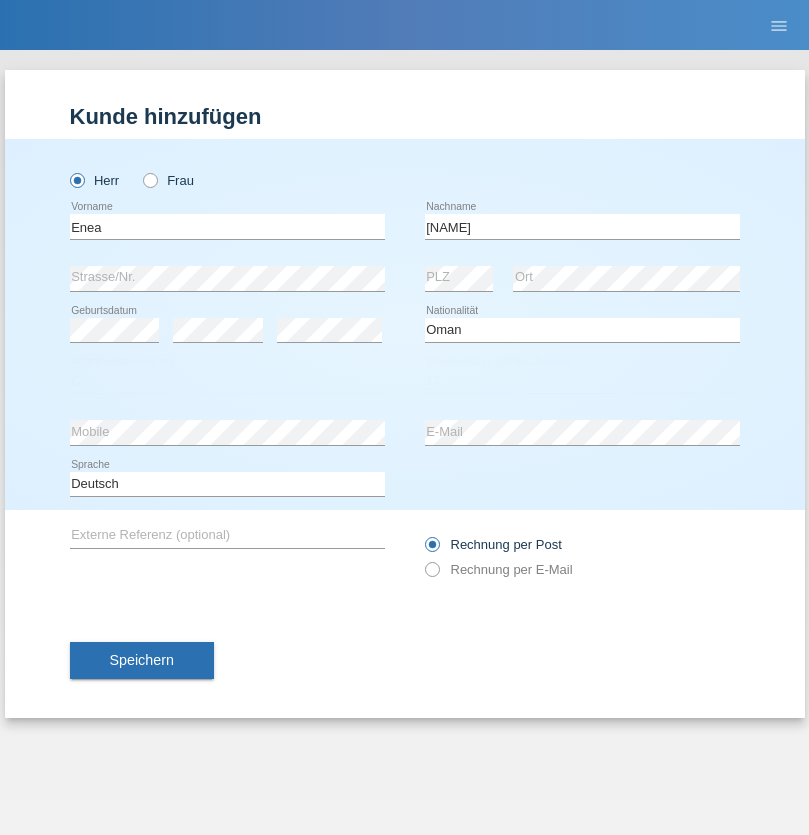select on "06" 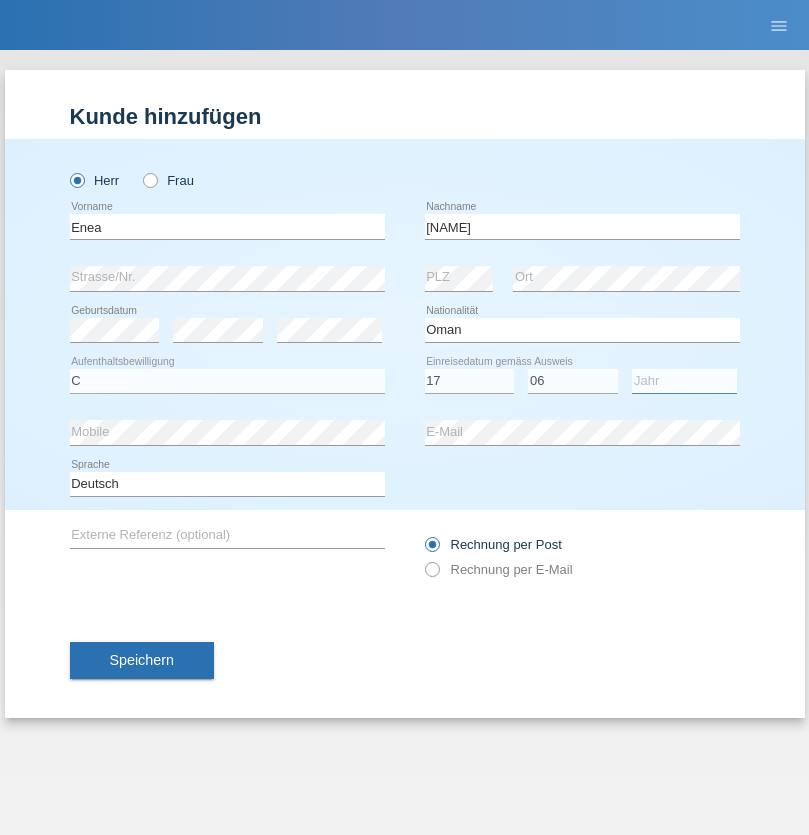 select on "2021" 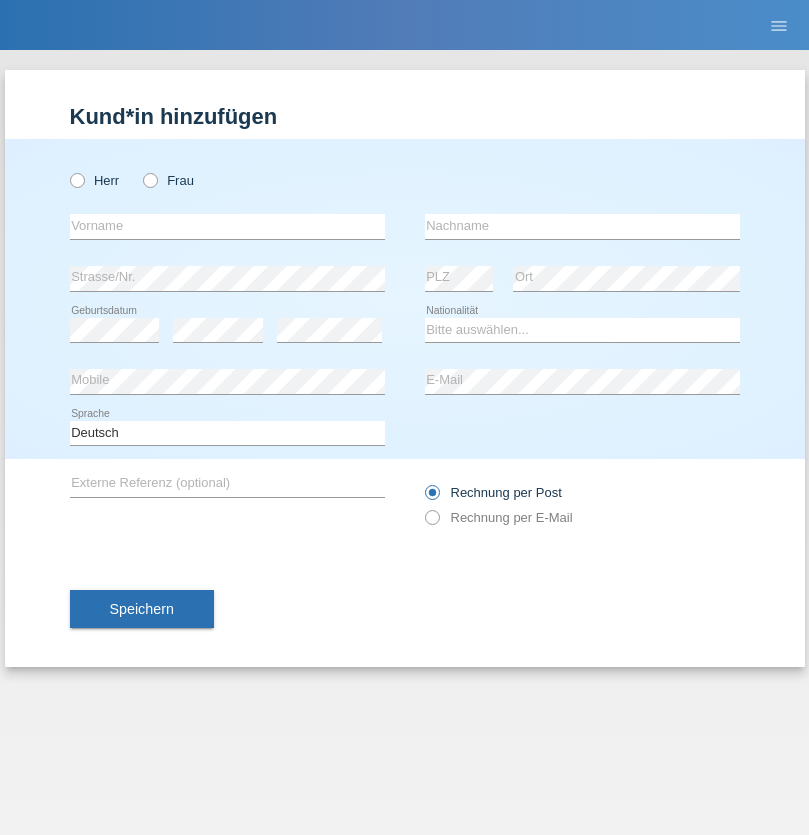 scroll, scrollTop: 0, scrollLeft: 0, axis: both 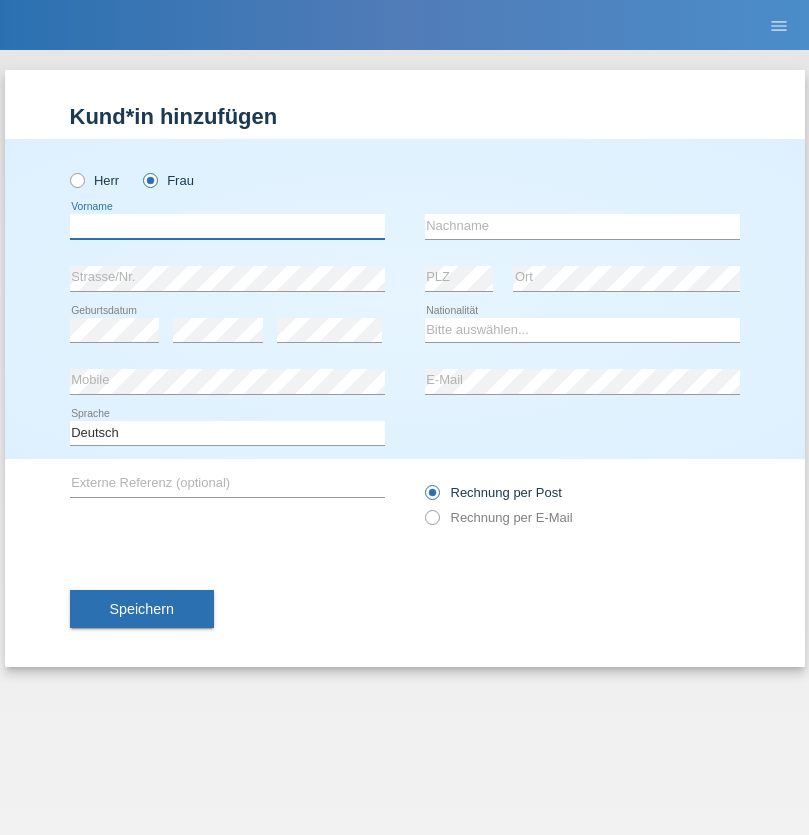 click at bounding box center (227, 226) 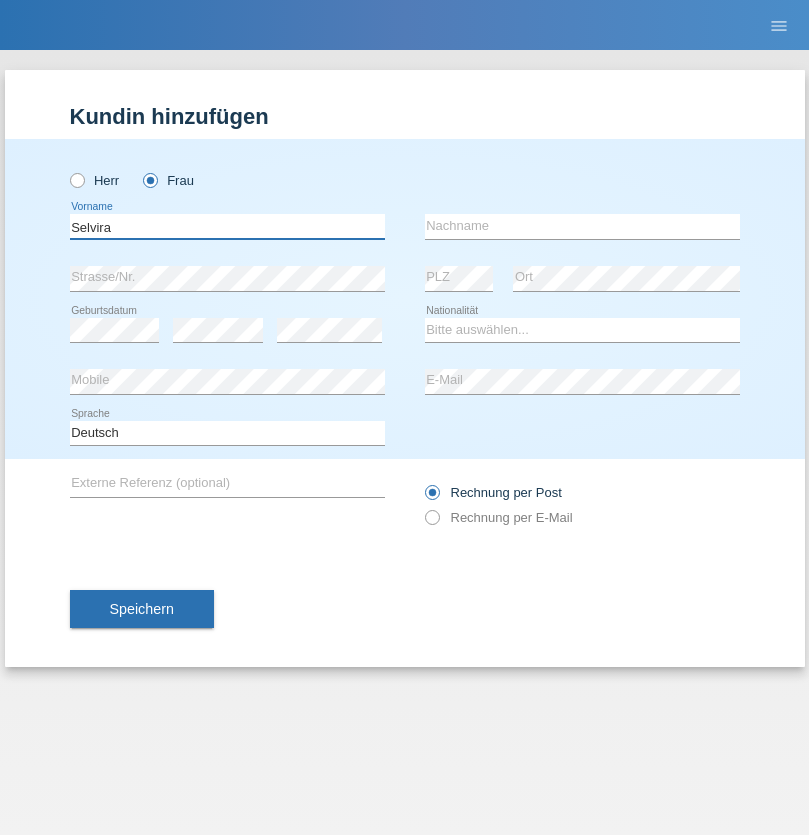type on "Selvira" 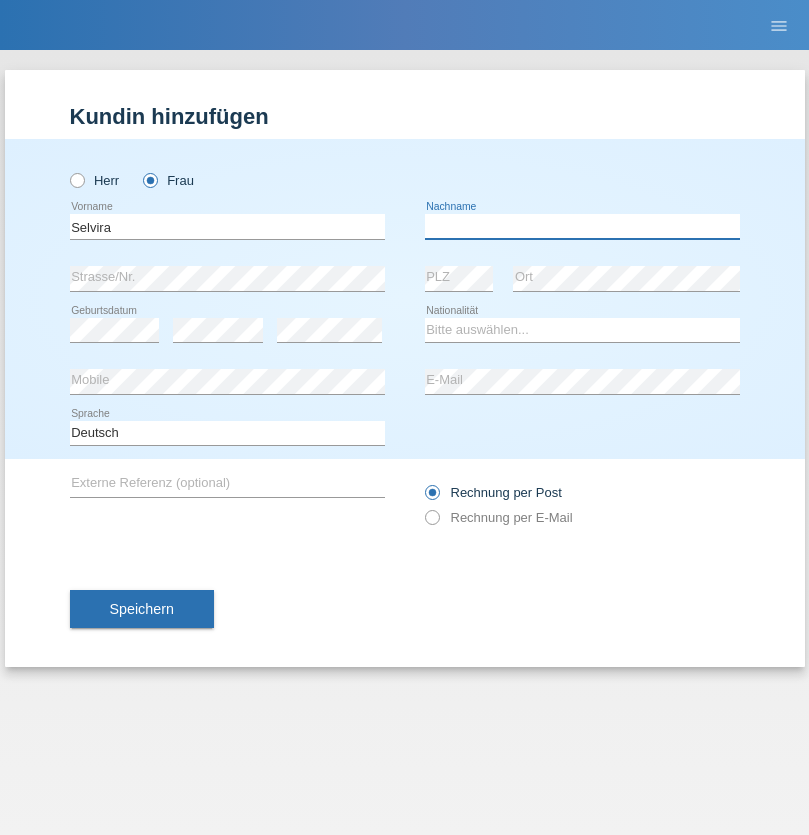click at bounding box center [582, 226] 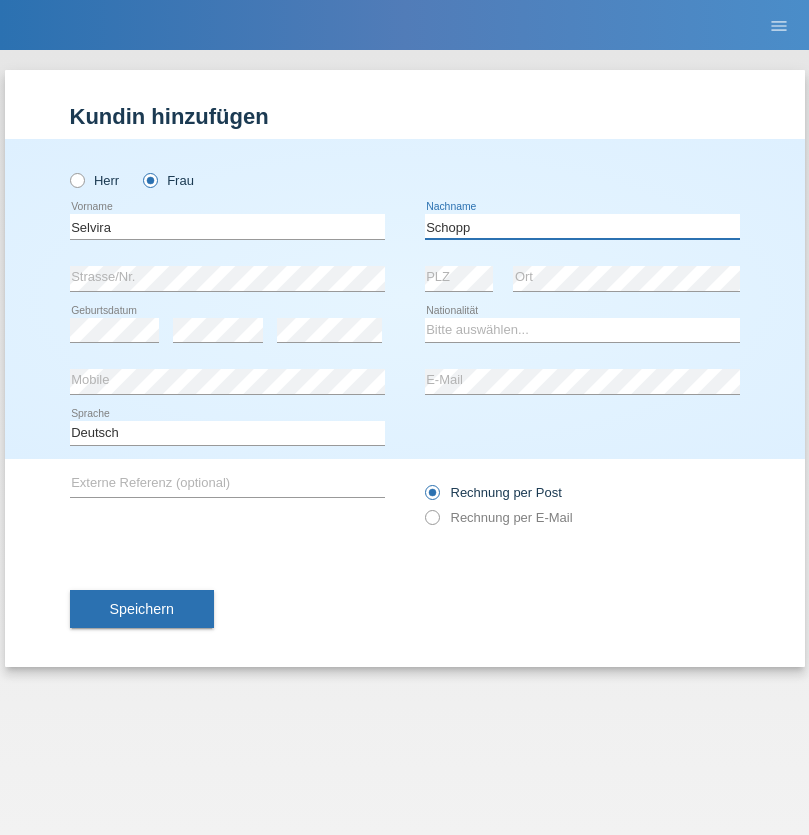 type on "Schopp" 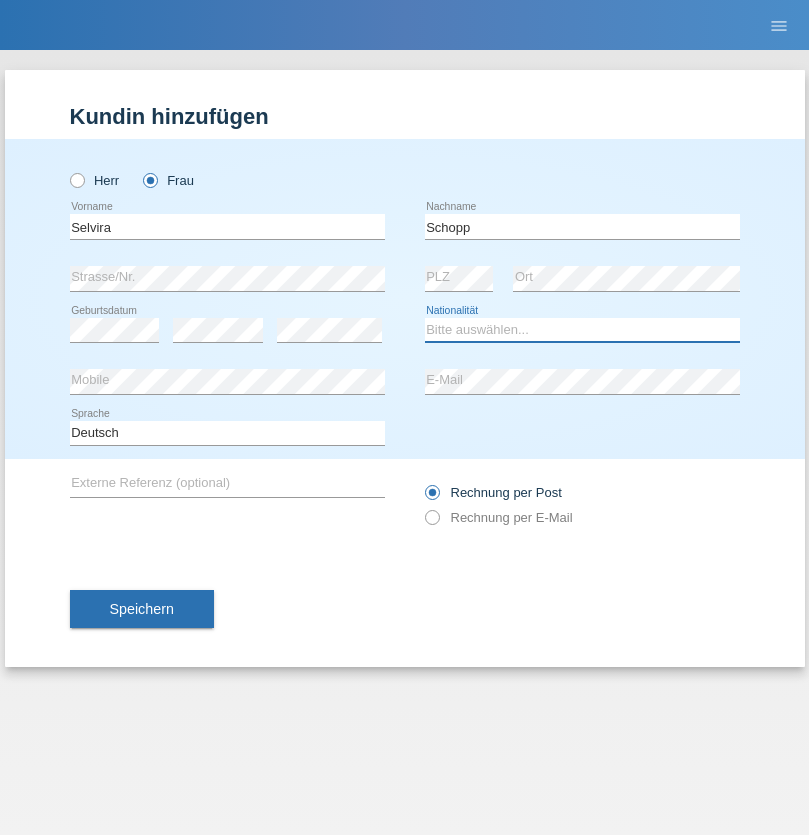 select on "CH" 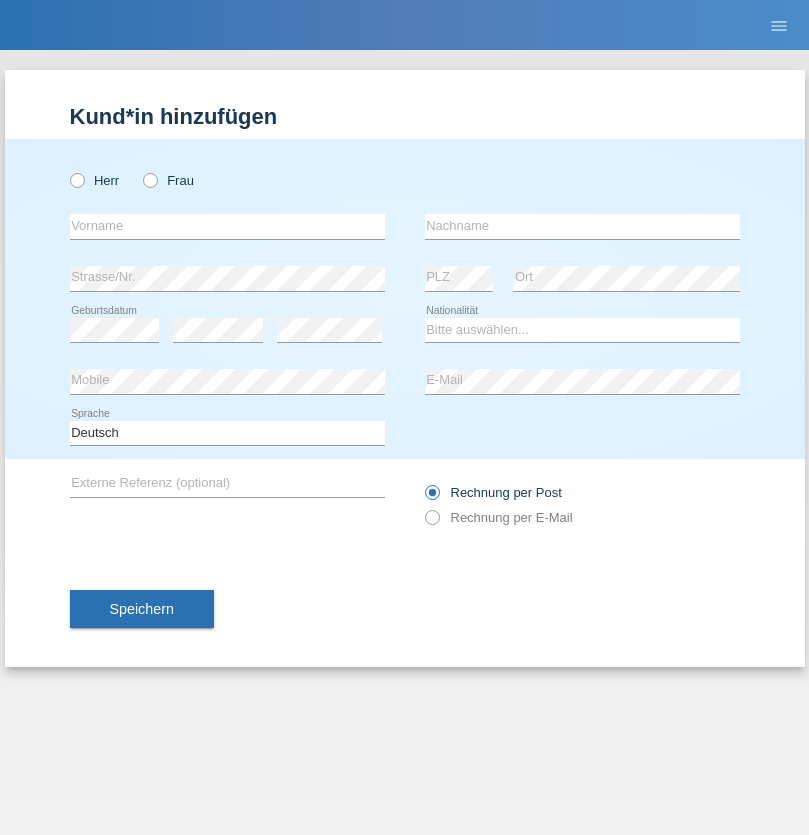 scroll, scrollTop: 0, scrollLeft: 0, axis: both 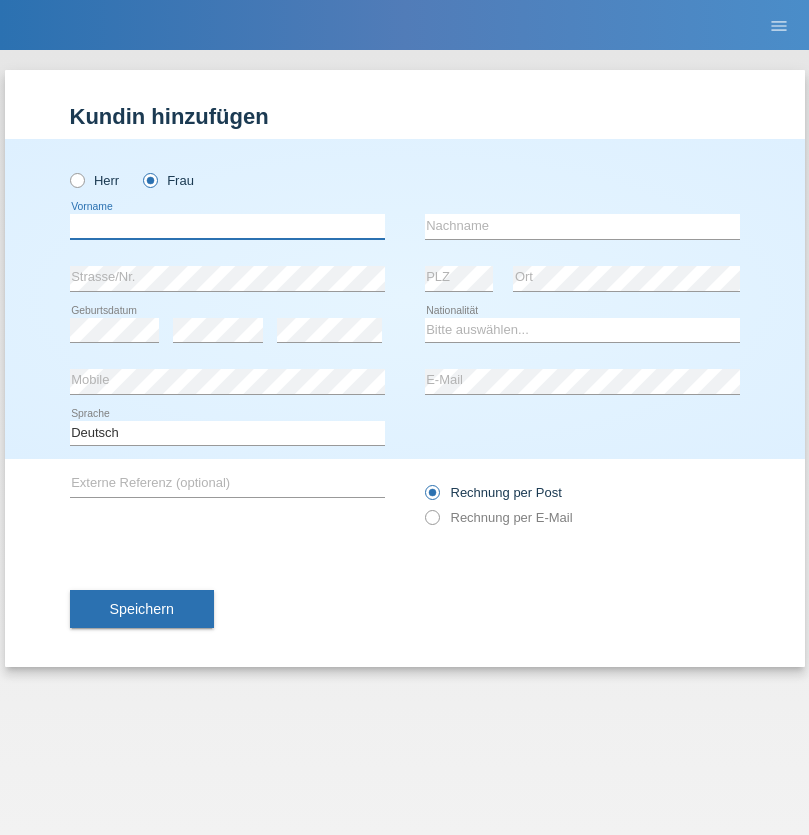 click at bounding box center [227, 226] 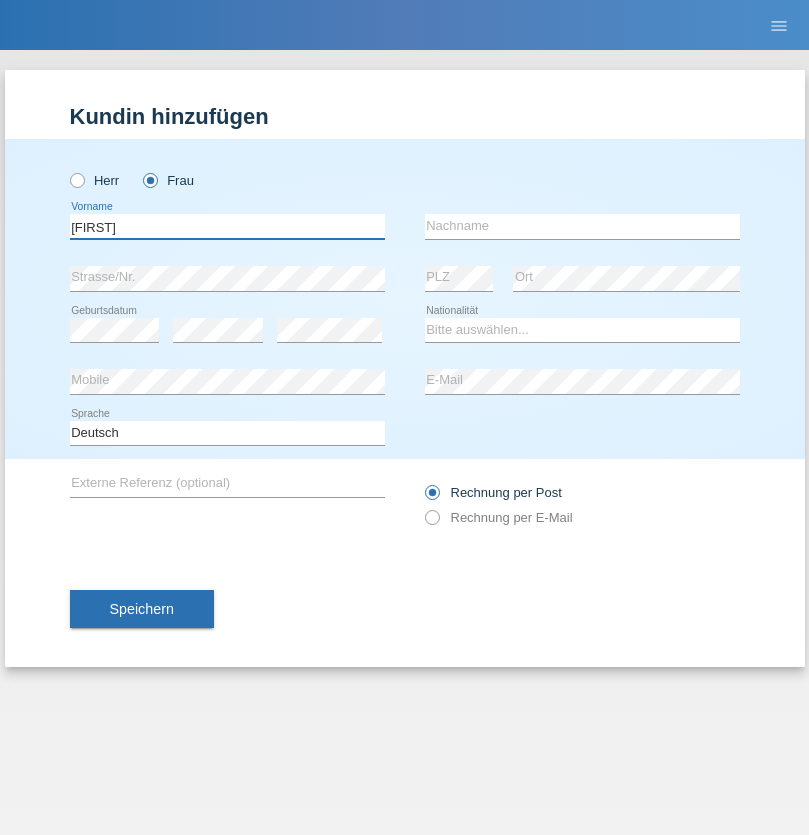 type on "[FIRST]" 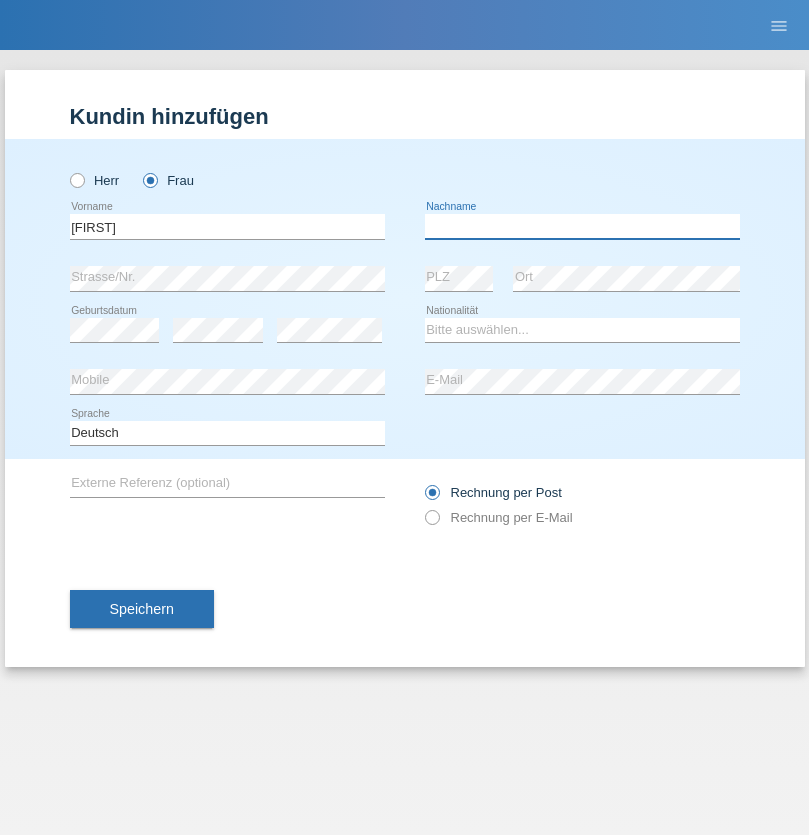 click at bounding box center [582, 226] 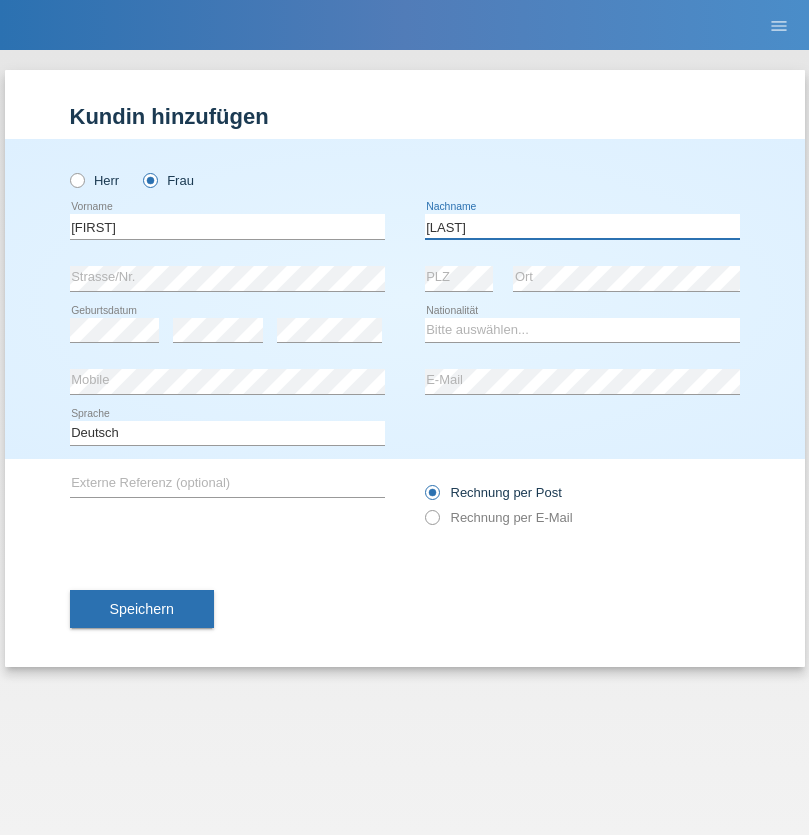 type on "[LAST]" 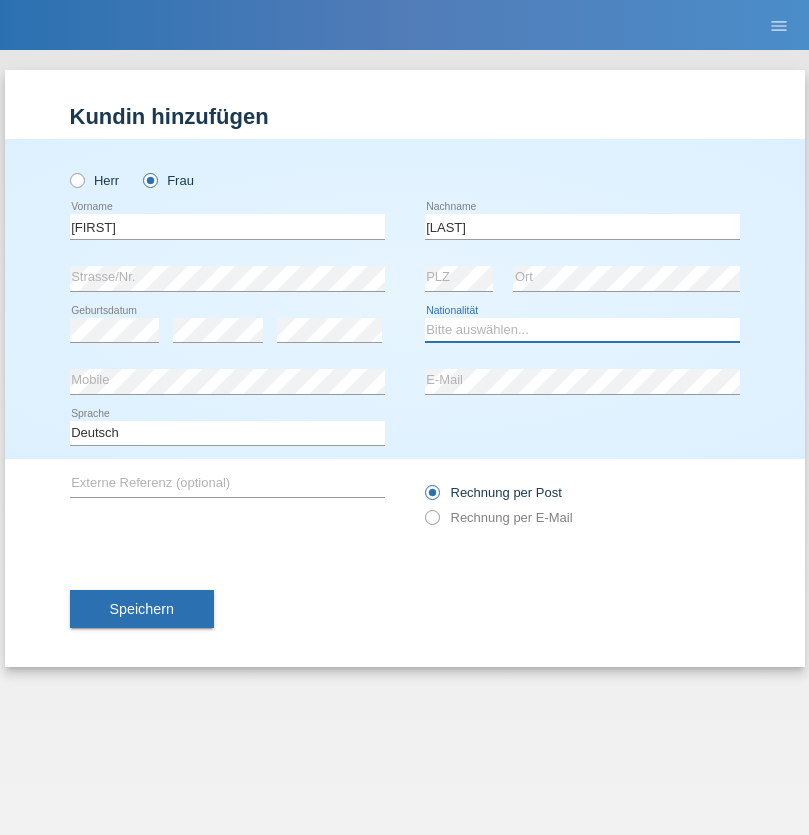 select on "SK" 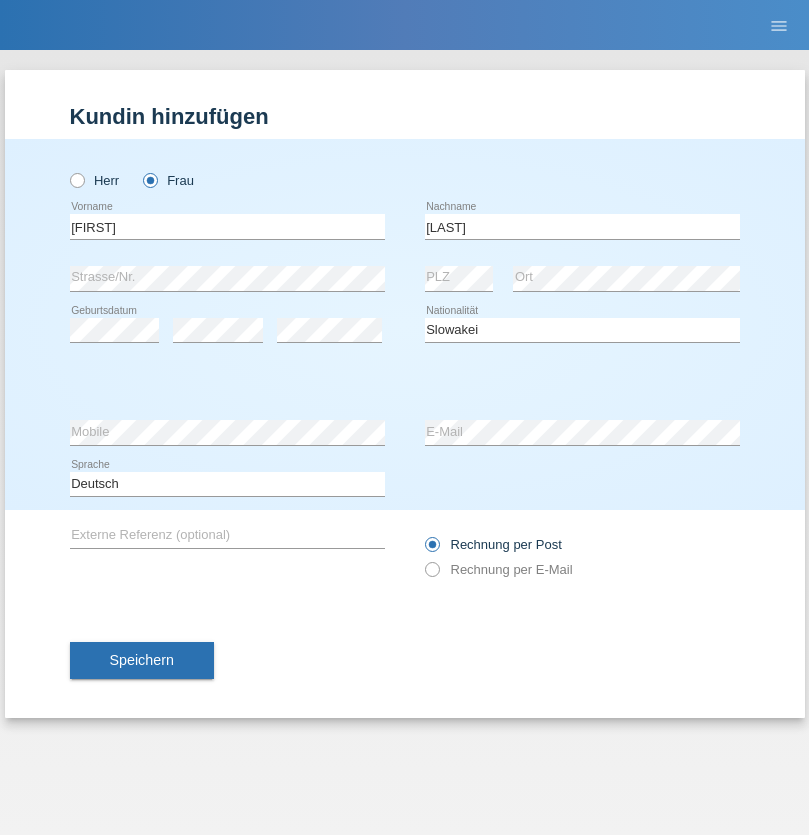 select on "C" 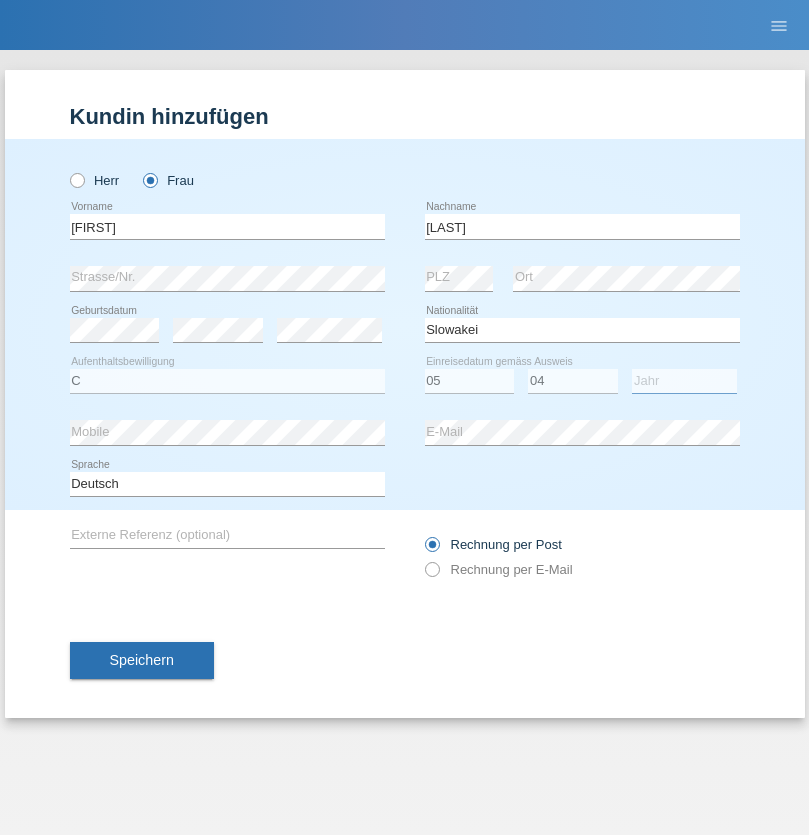 select on "2014" 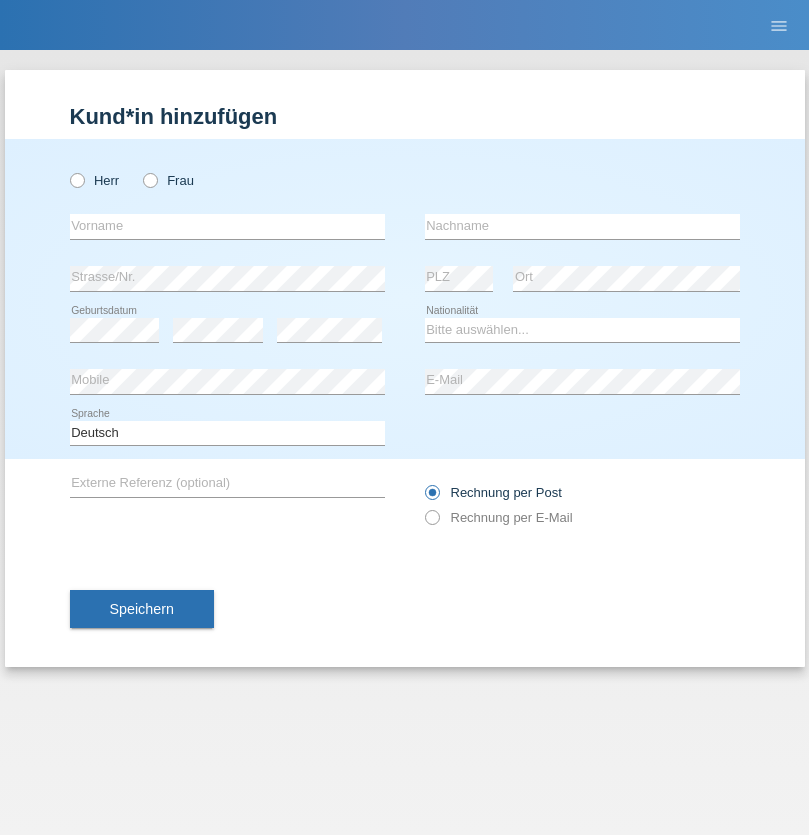 scroll, scrollTop: 0, scrollLeft: 0, axis: both 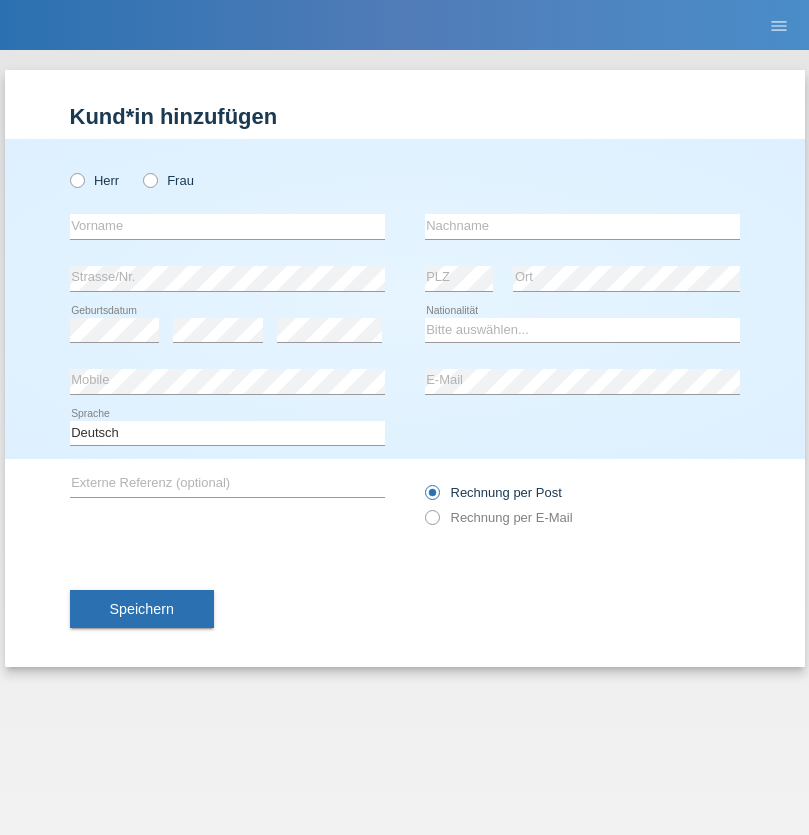 radio on "true" 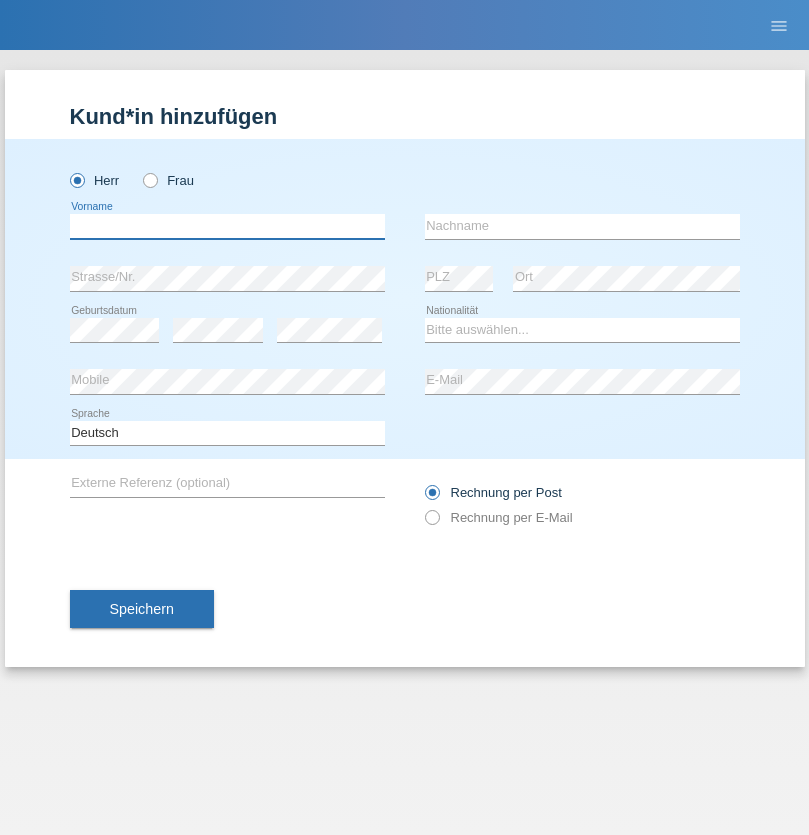 click at bounding box center [227, 226] 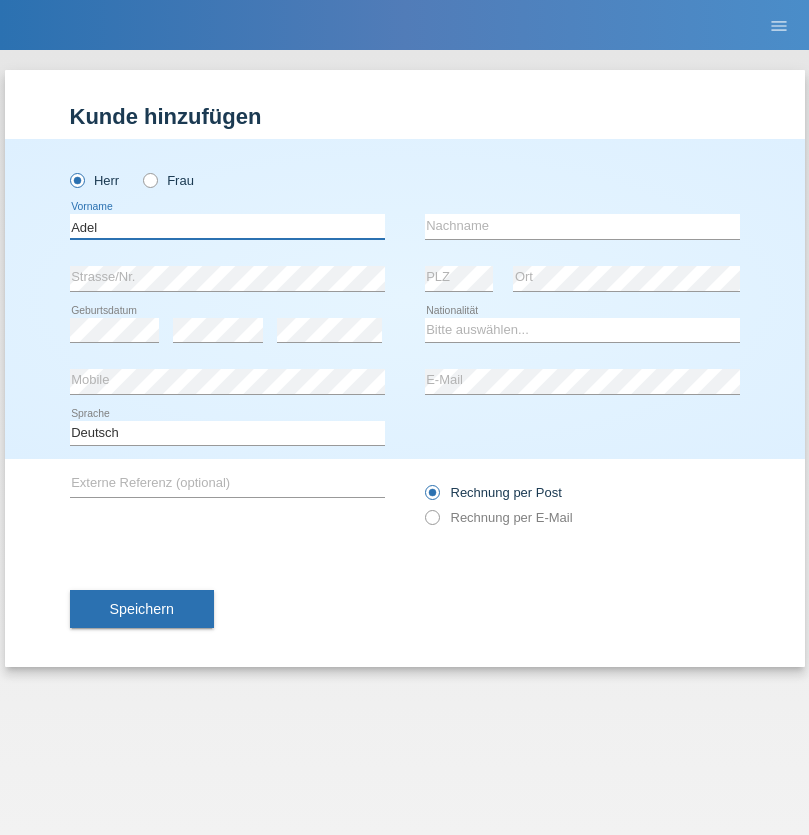 type on "Adel" 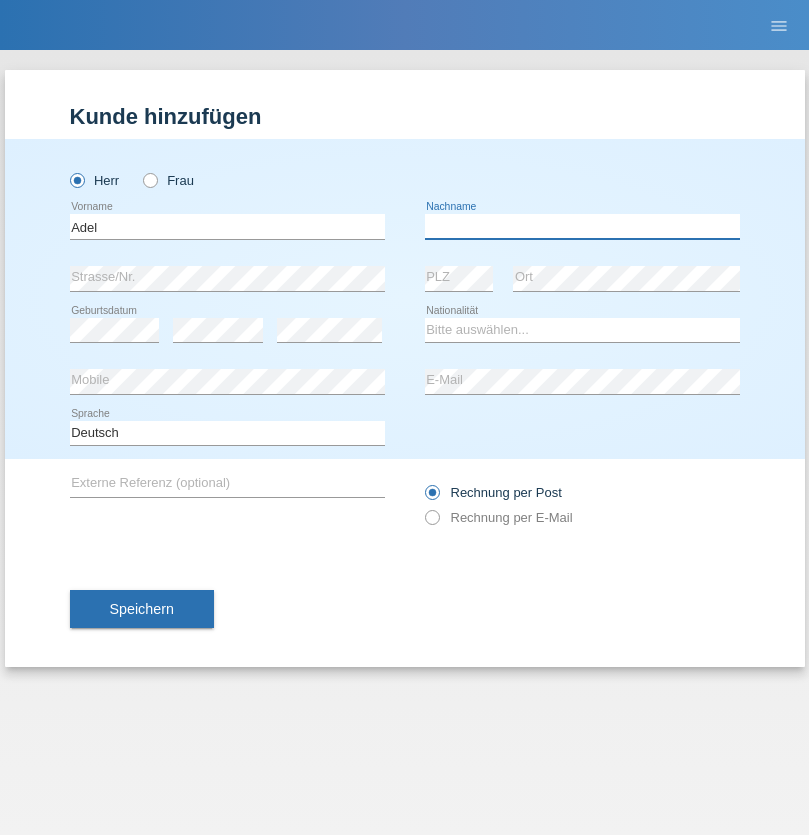 click at bounding box center (582, 226) 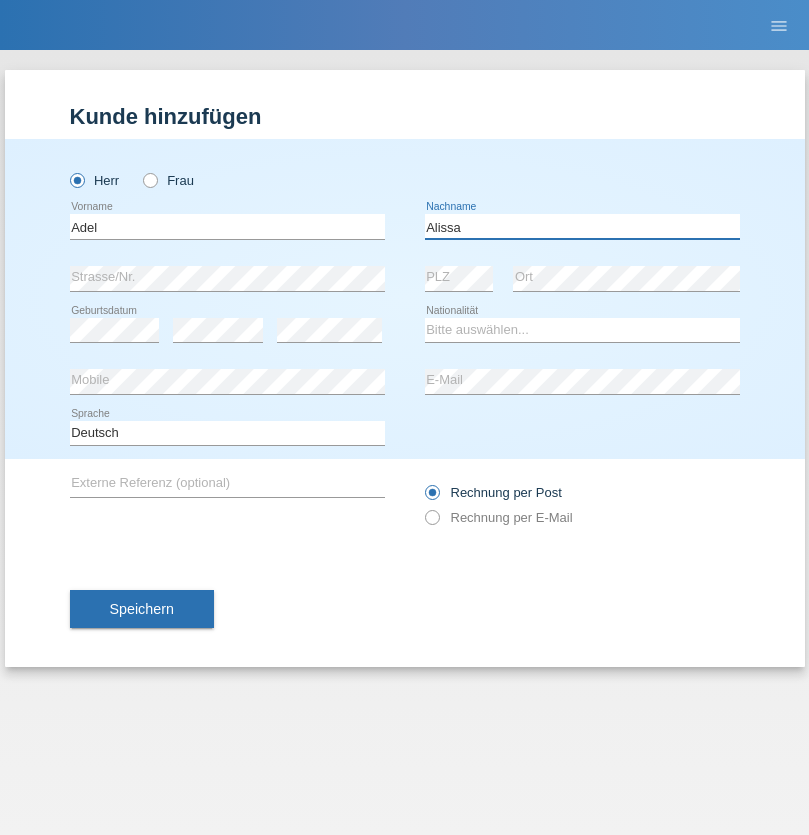 type on "Alissa" 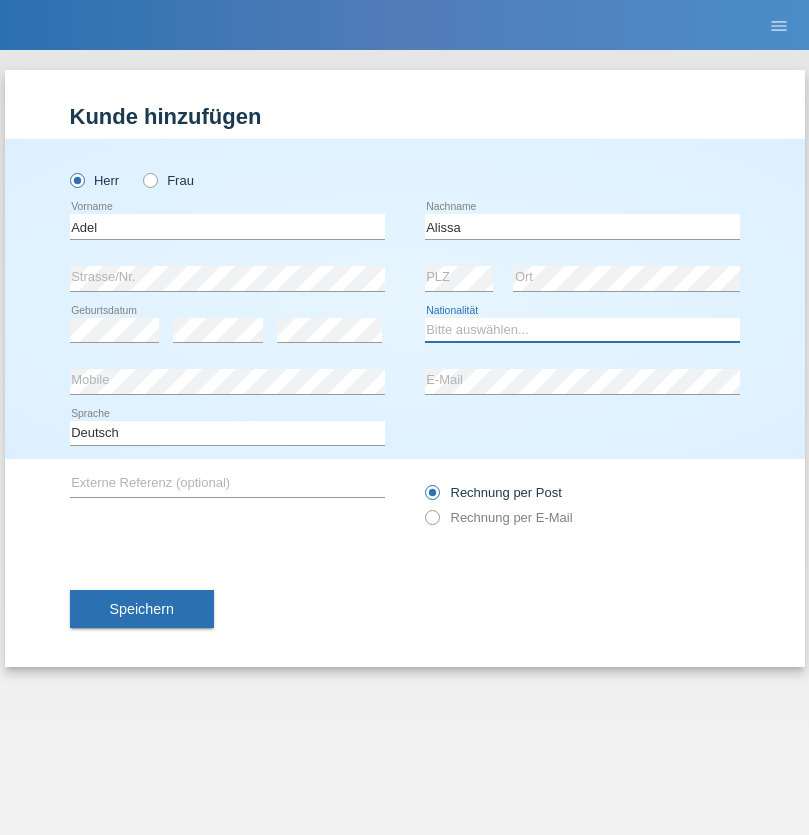 select on "SY" 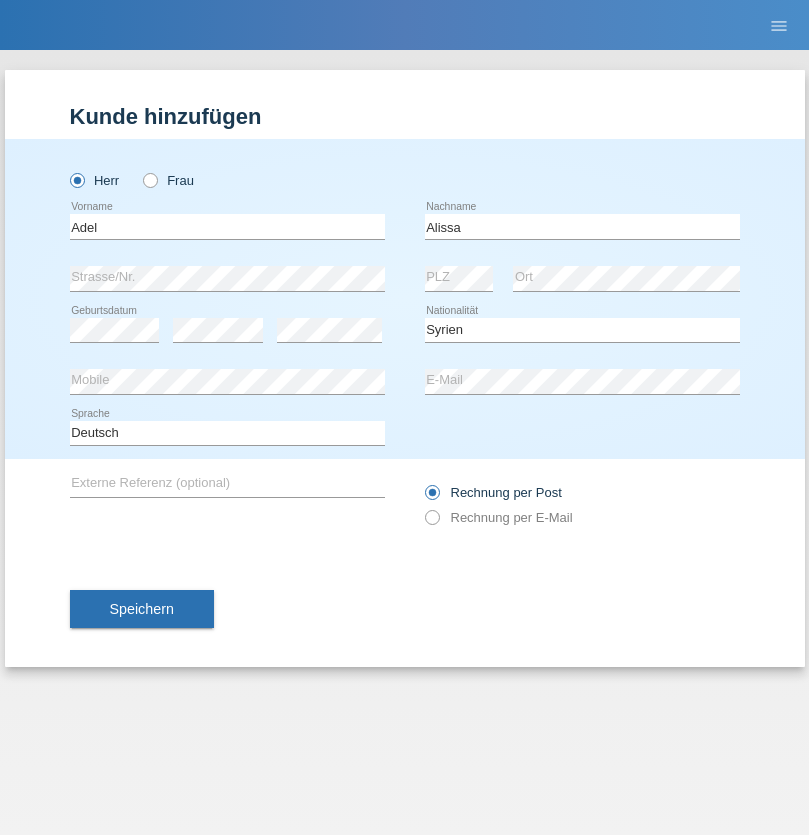 select on "C" 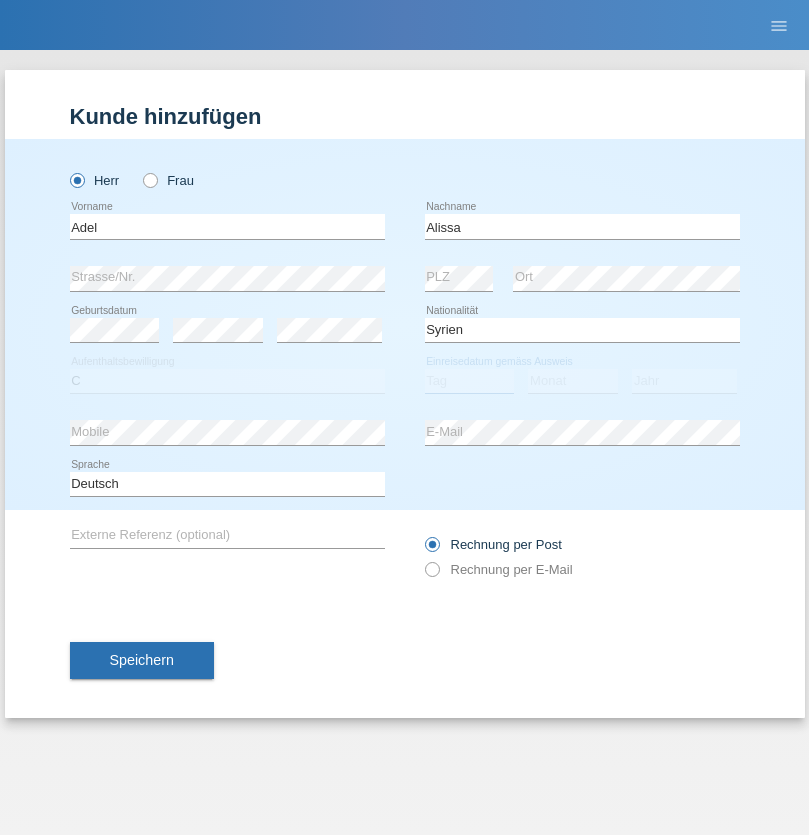 select on "20" 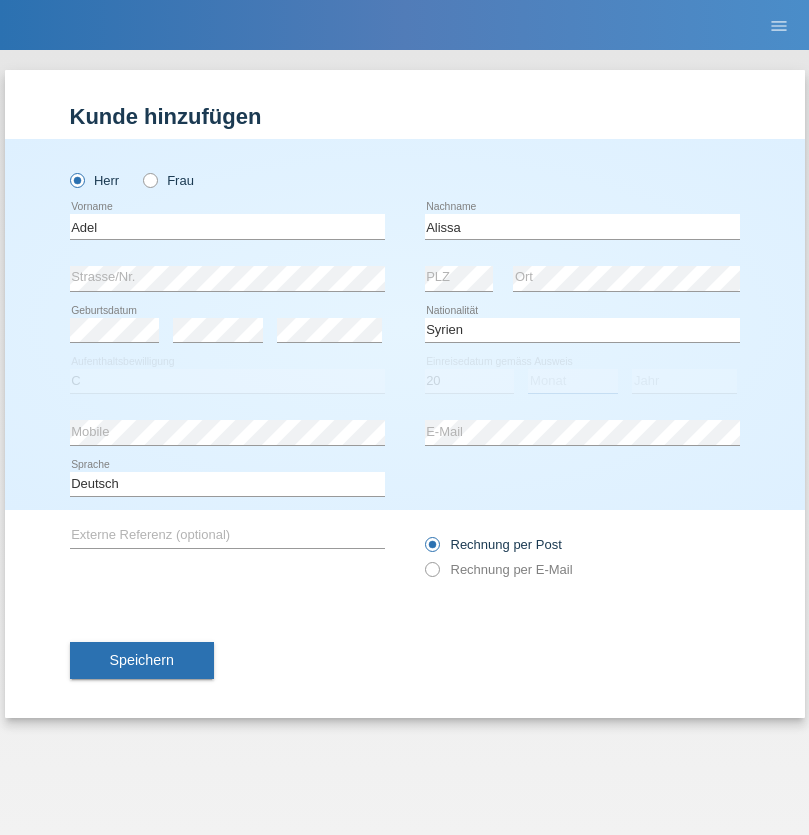 select on "09" 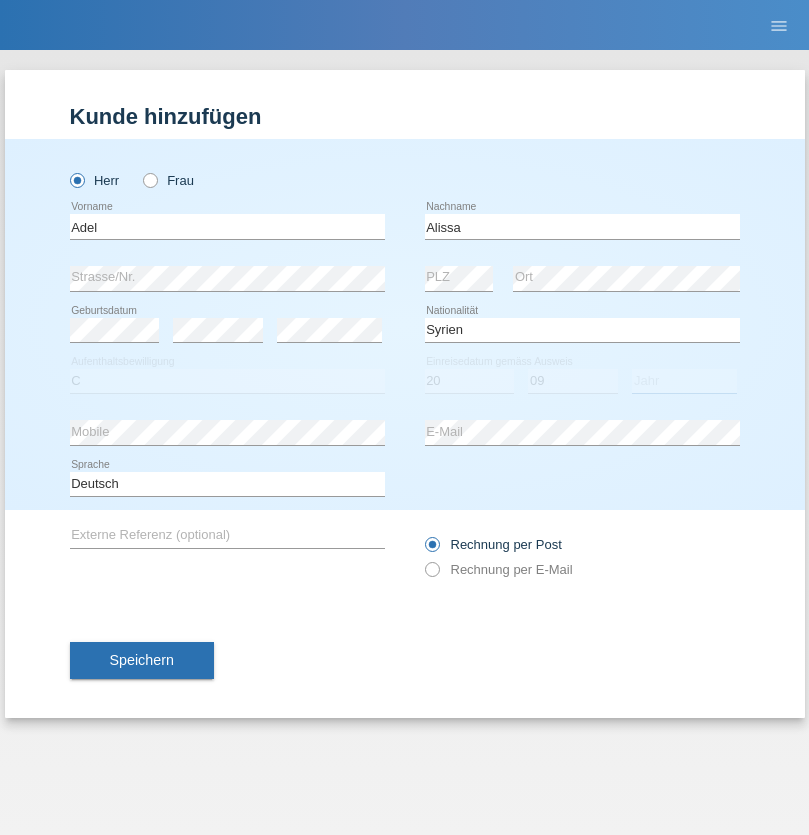 select on "2018" 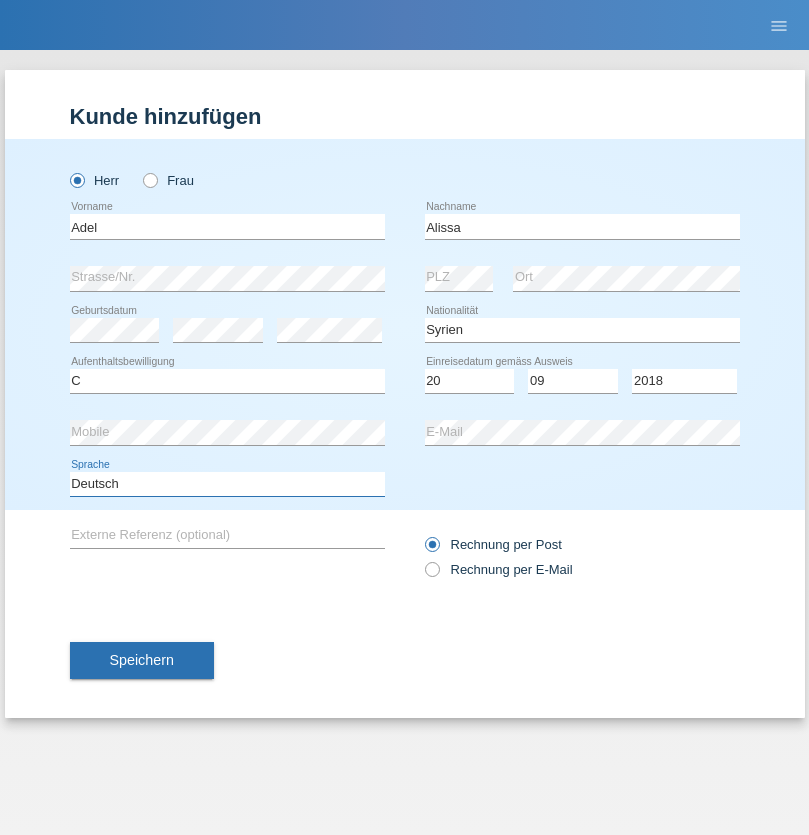 select on "en" 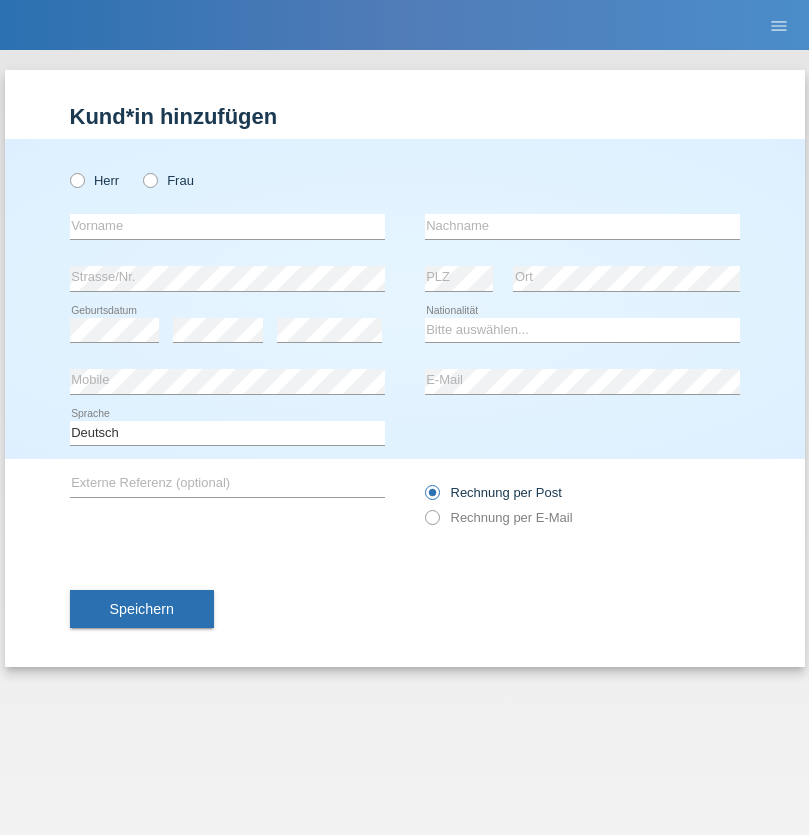 scroll, scrollTop: 0, scrollLeft: 0, axis: both 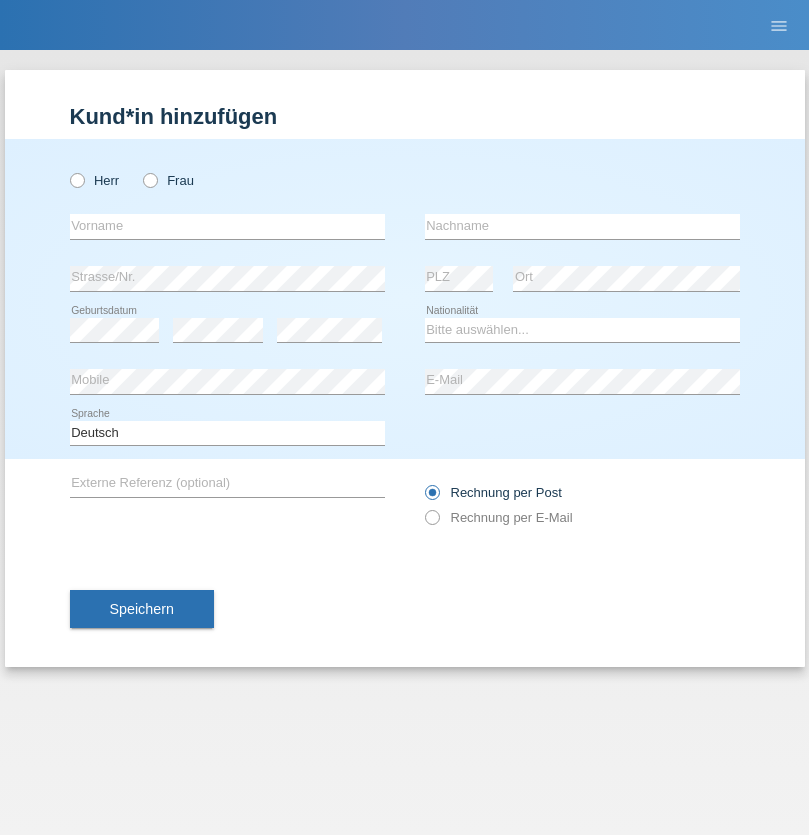 radio on "true" 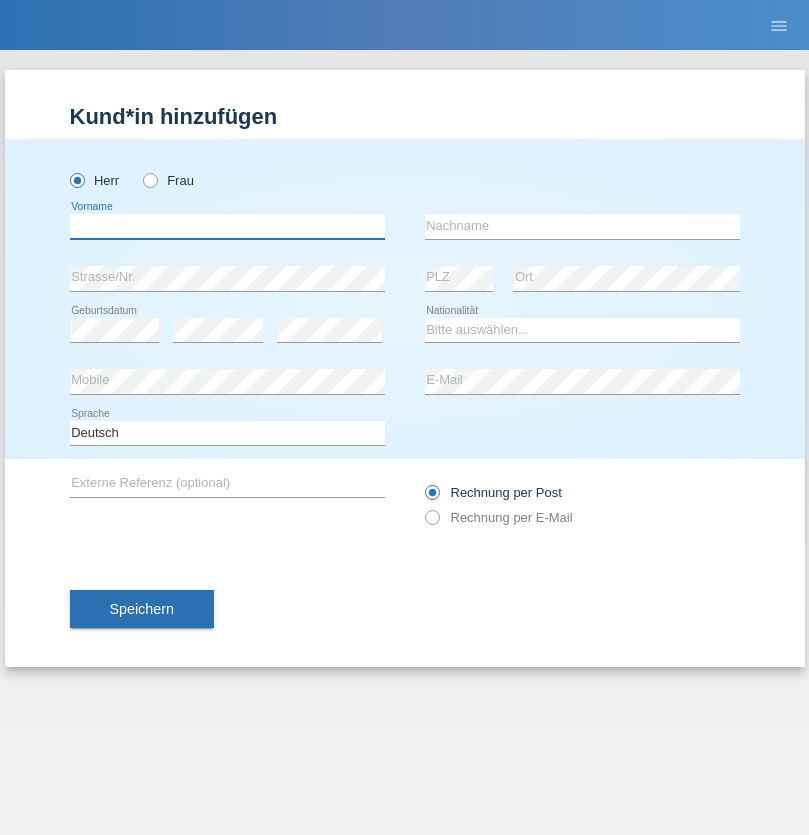 click at bounding box center (227, 226) 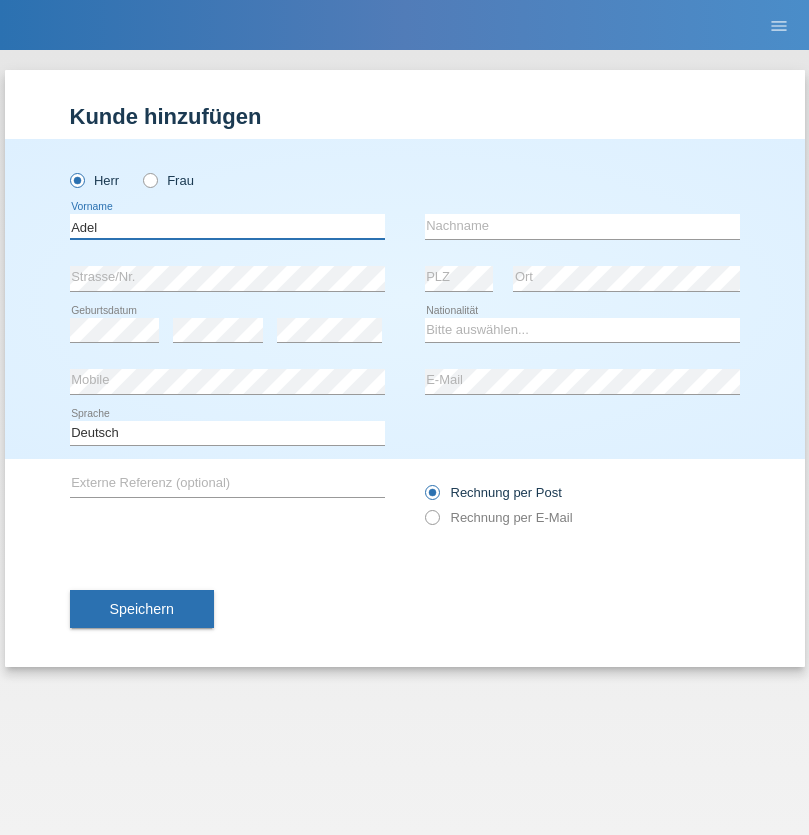 type on "Adel" 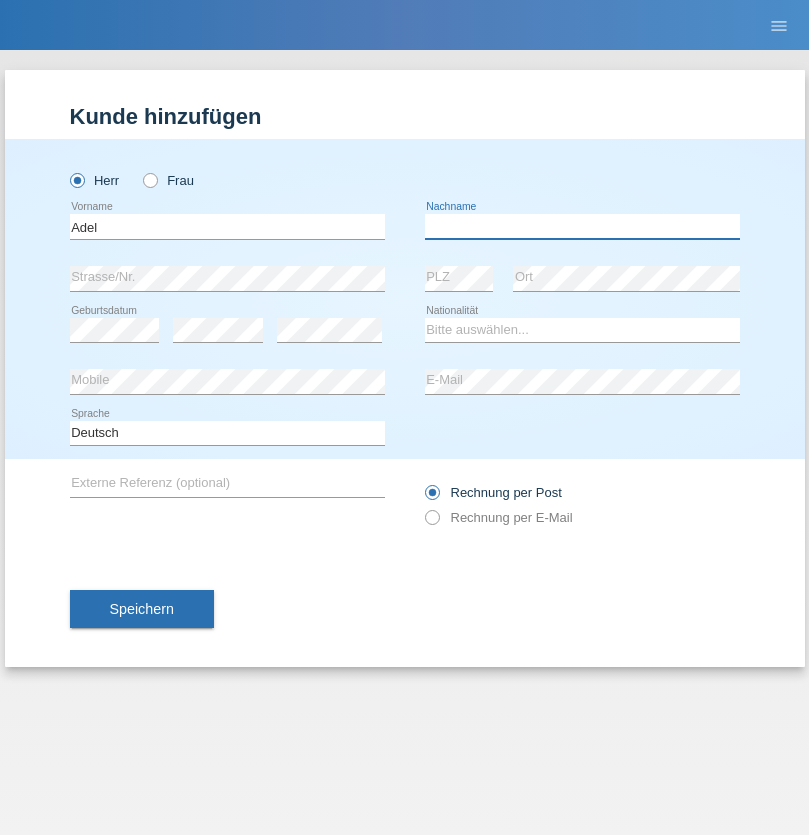 click at bounding box center (582, 226) 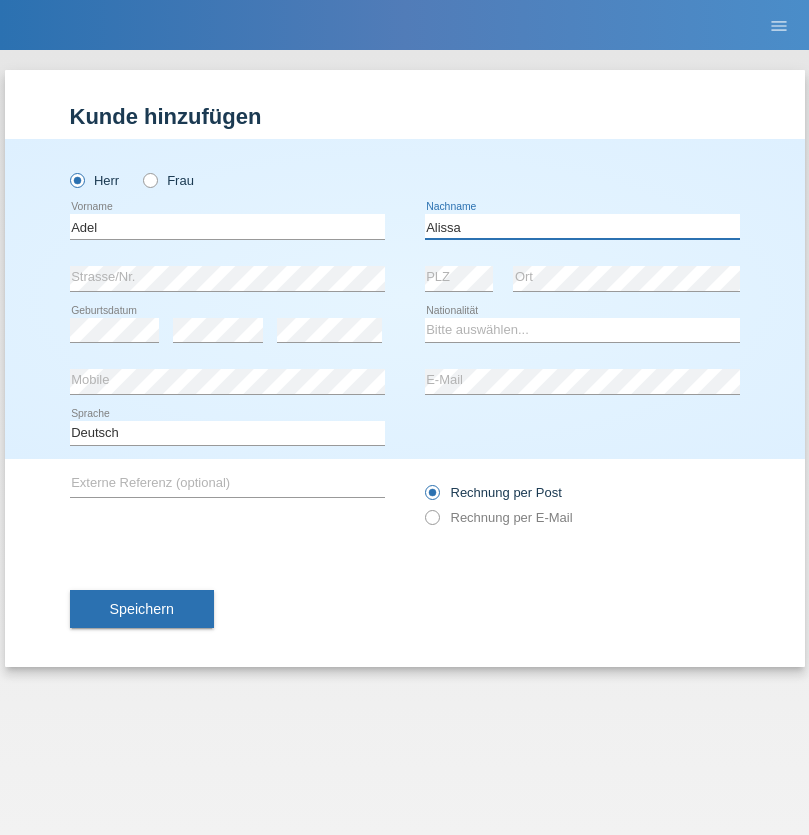type on "Alissa" 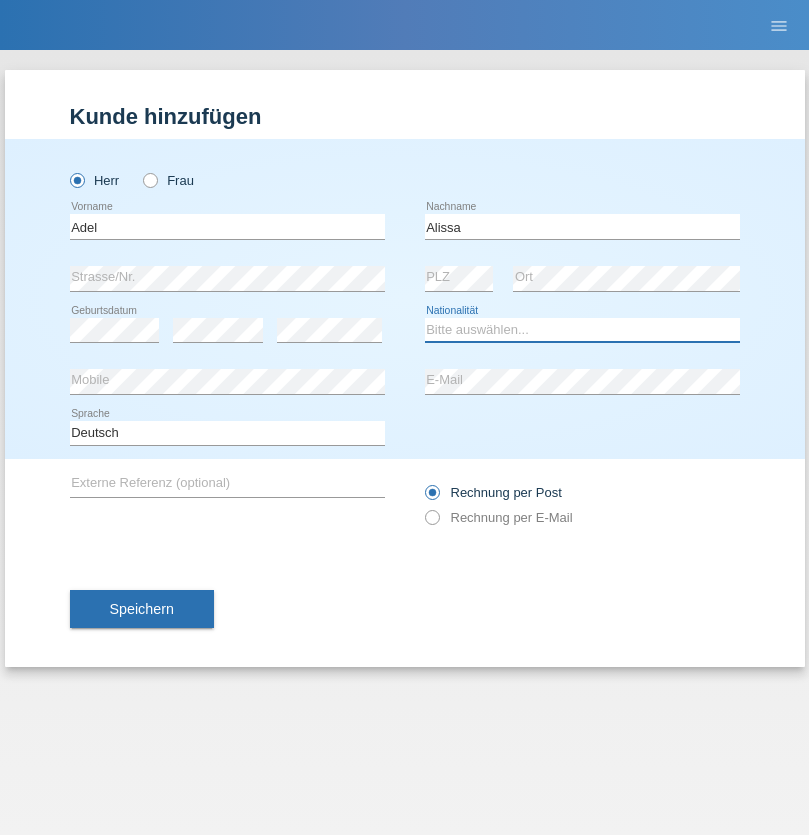 select on "SY" 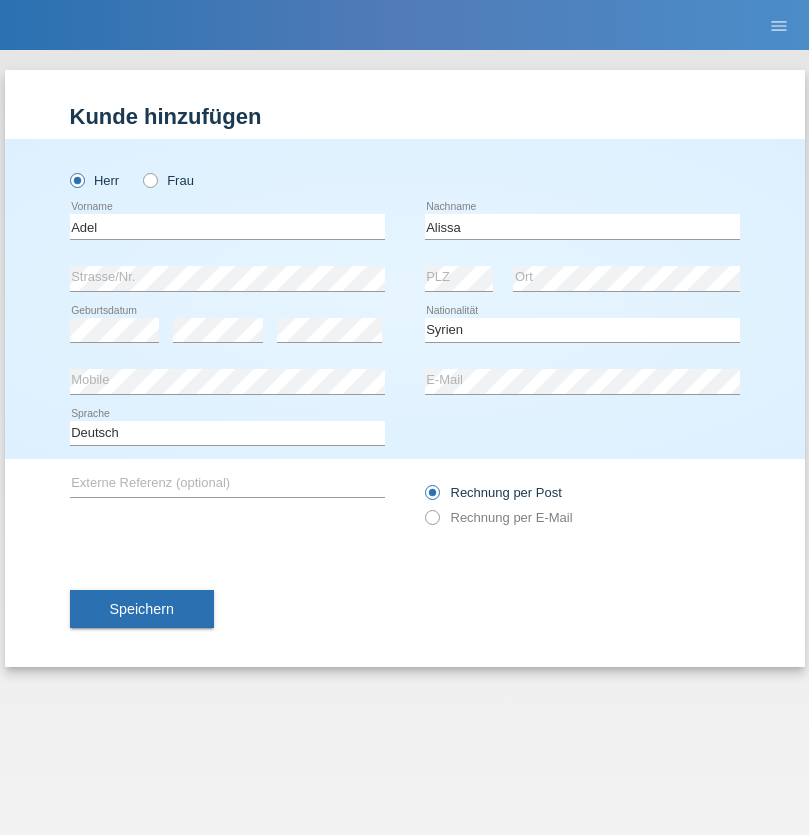 select on "C" 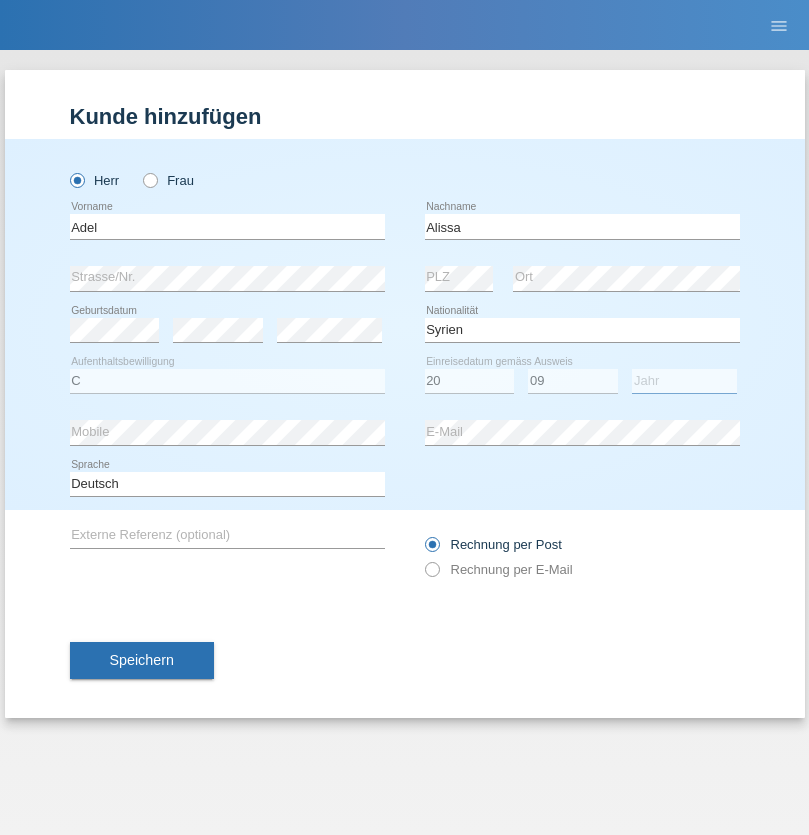 select on "2018" 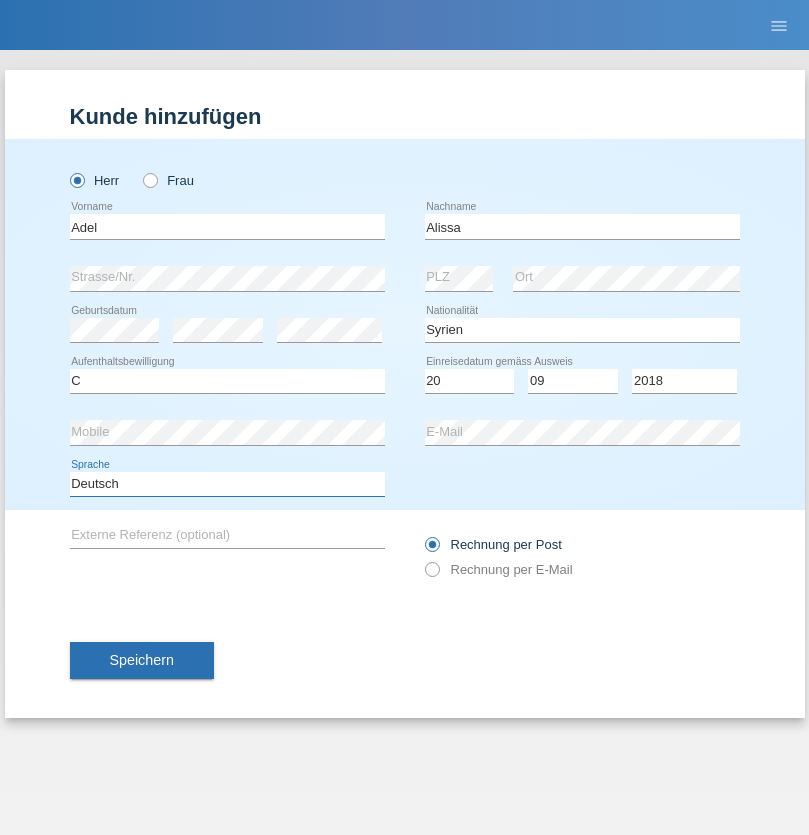 select on "en" 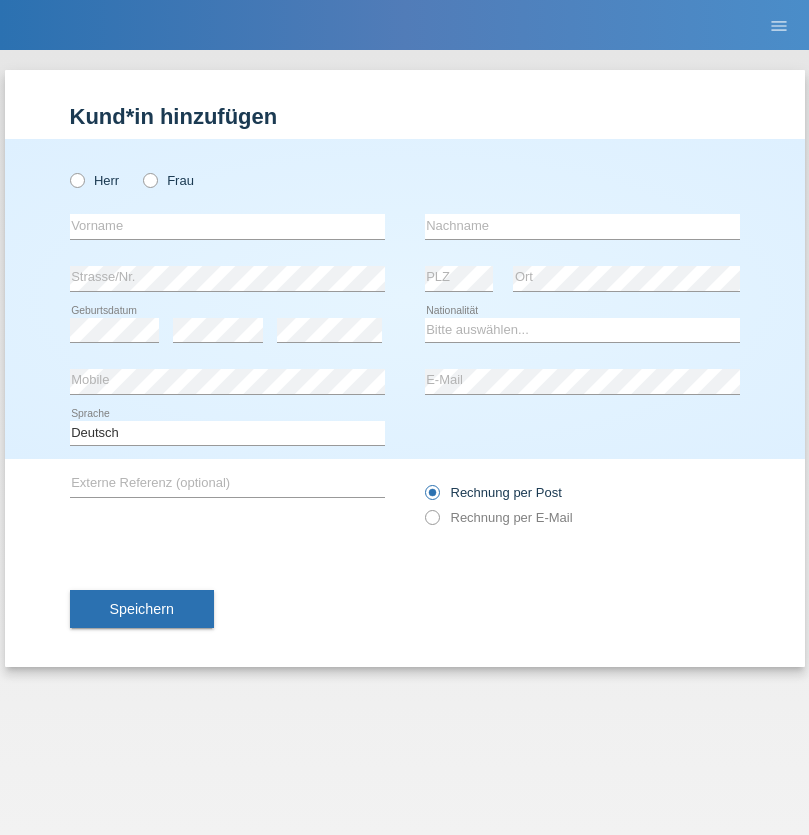 scroll, scrollTop: 0, scrollLeft: 0, axis: both 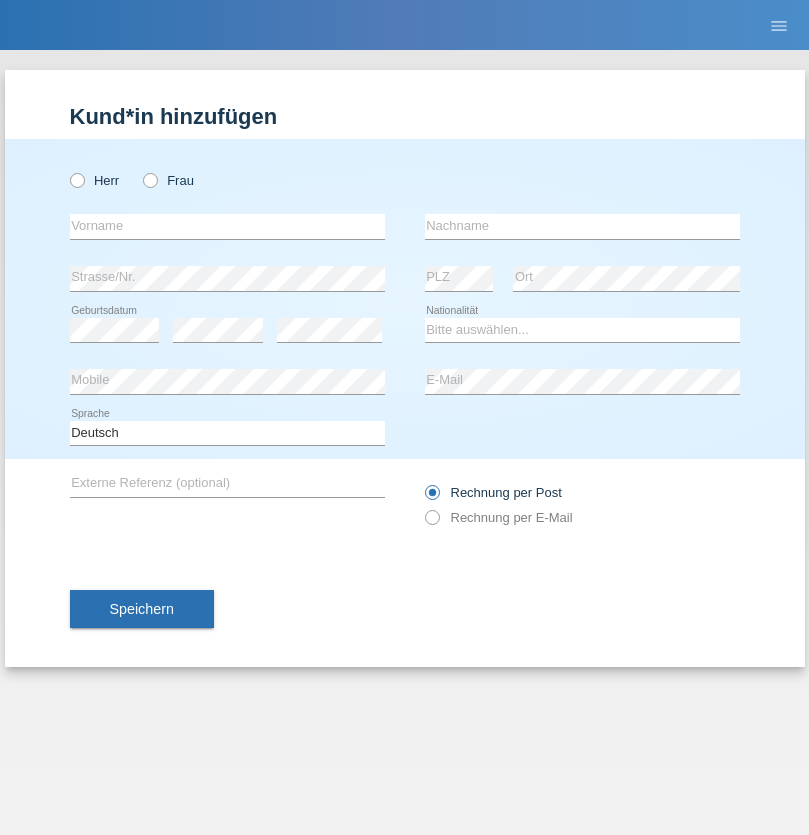 radio on "true" 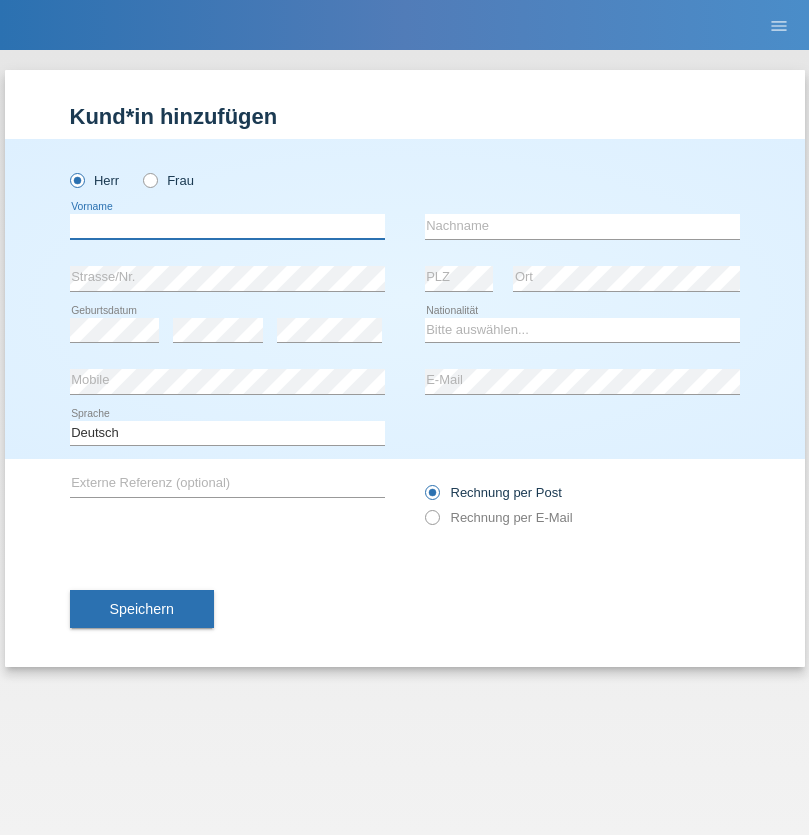 click at bounding box center [227, 226] 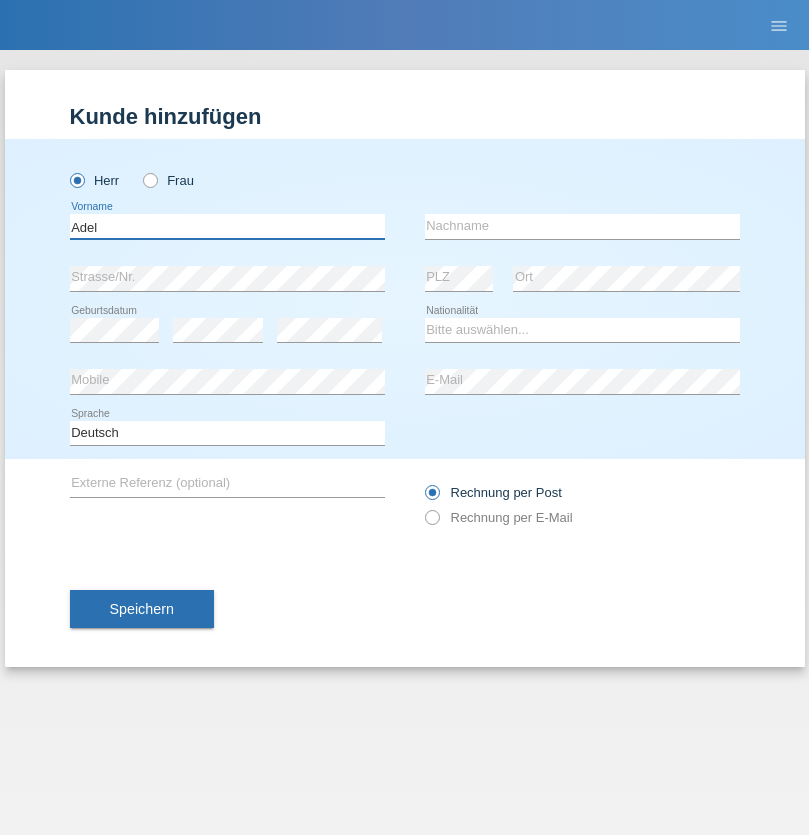 type on "Adel" 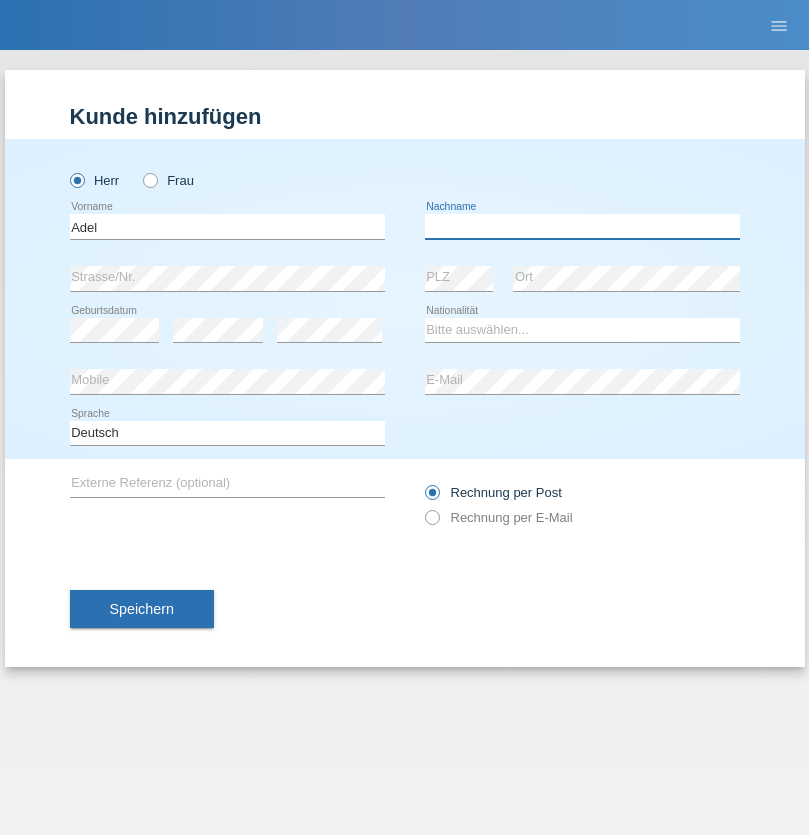 click at bounding box center (582, 226) 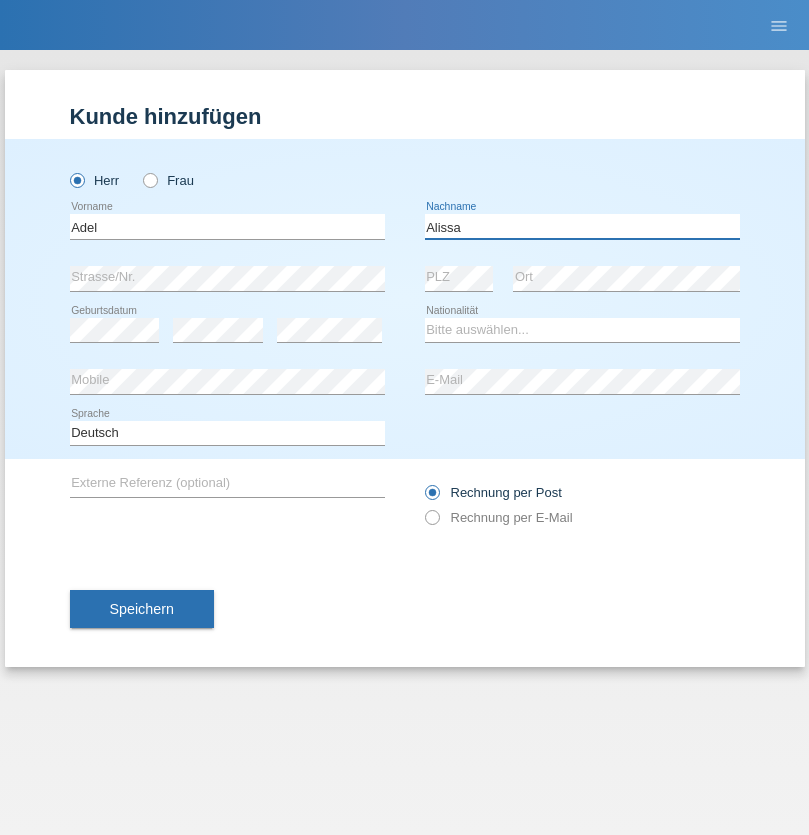 type on "Alissa" 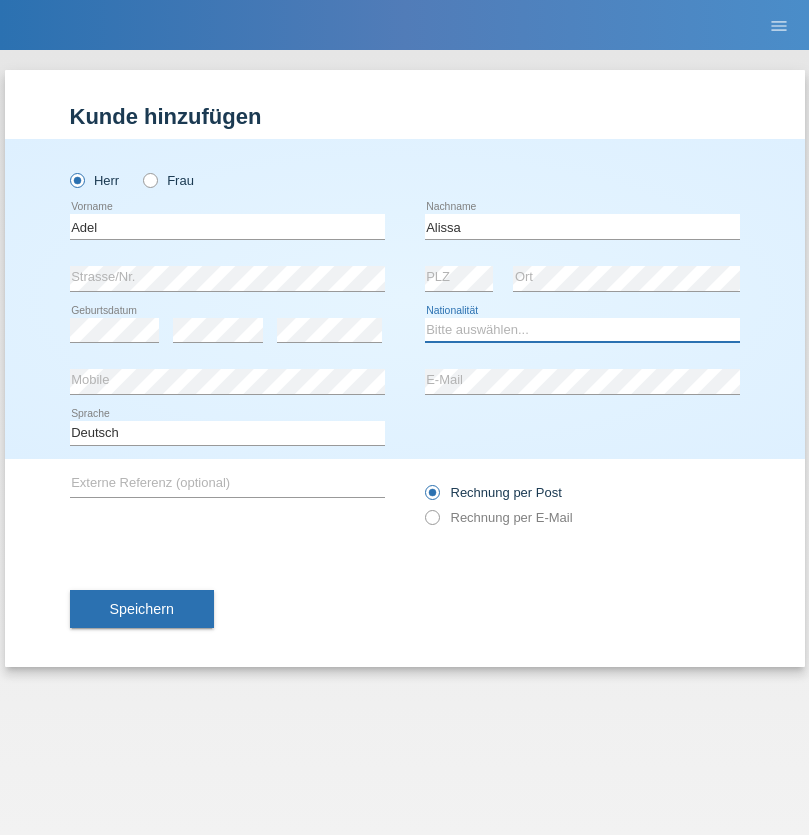 select on "SY" 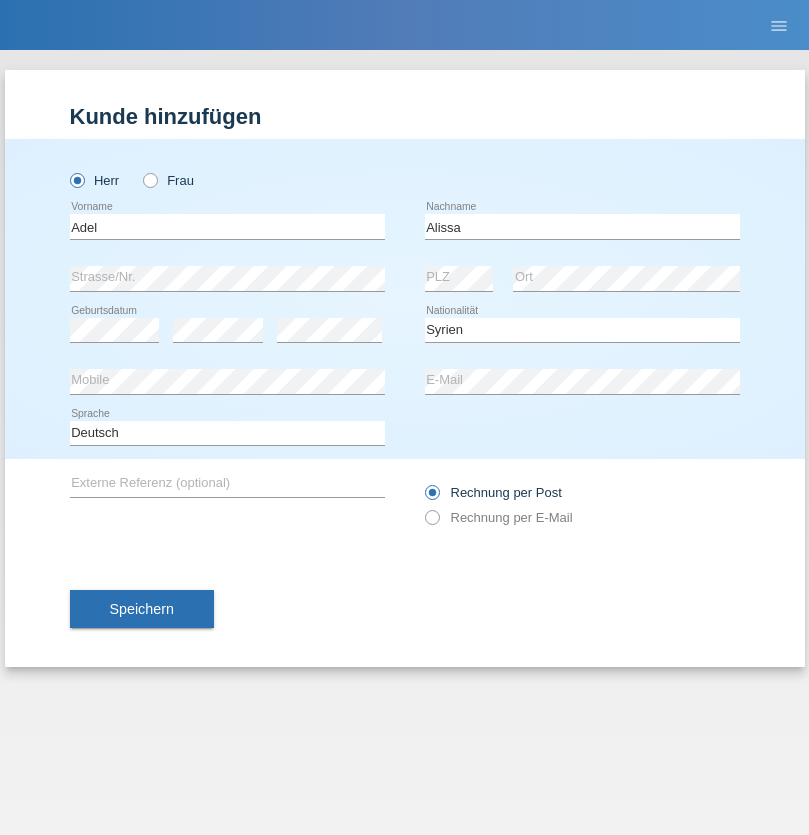 select on "C" 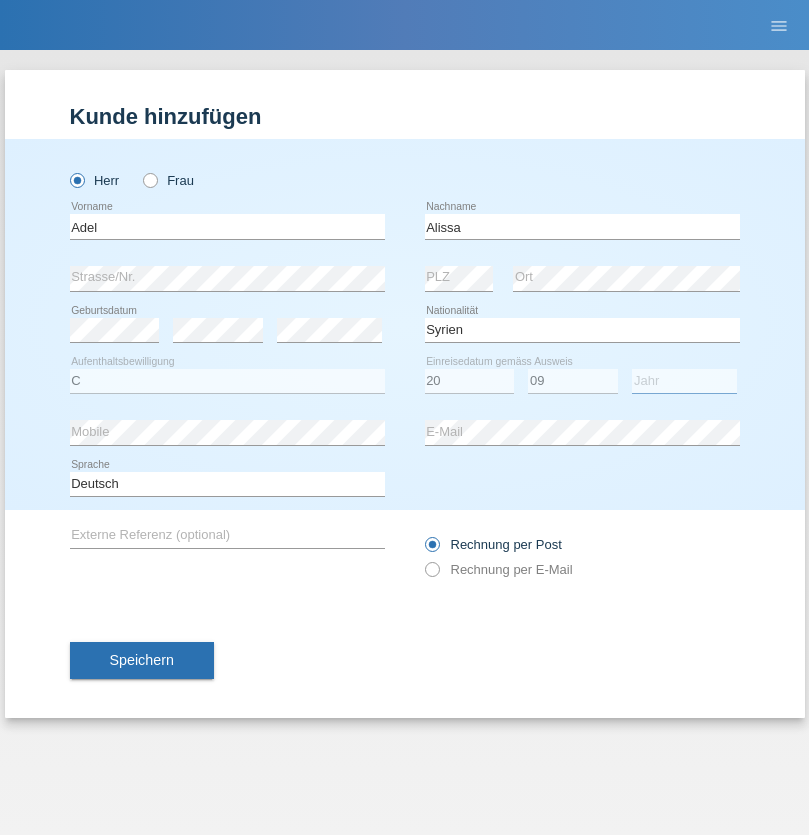 select on "2018" 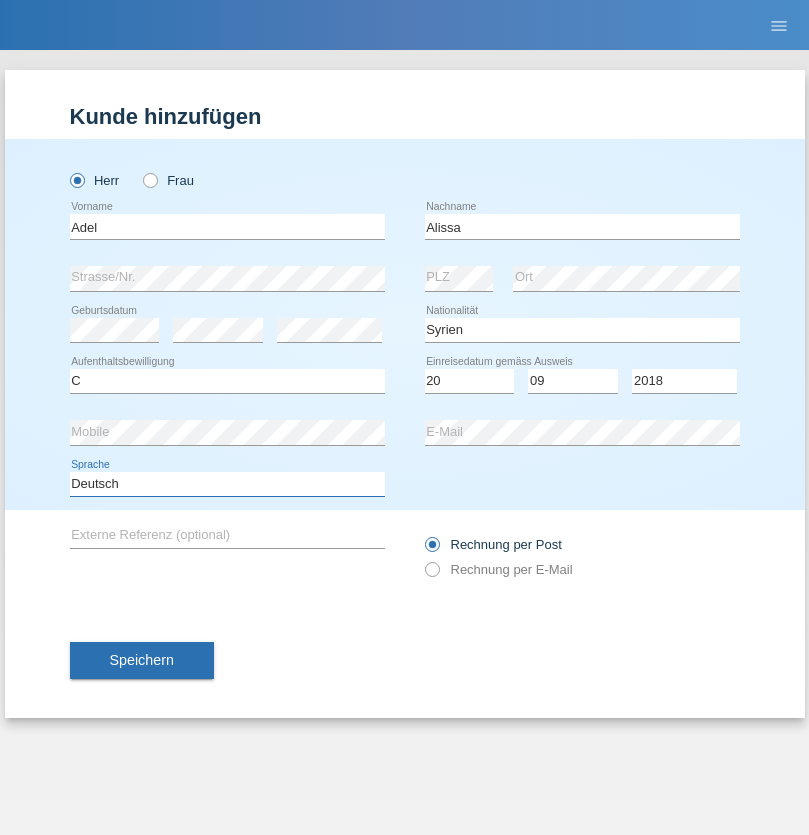 select on "en" 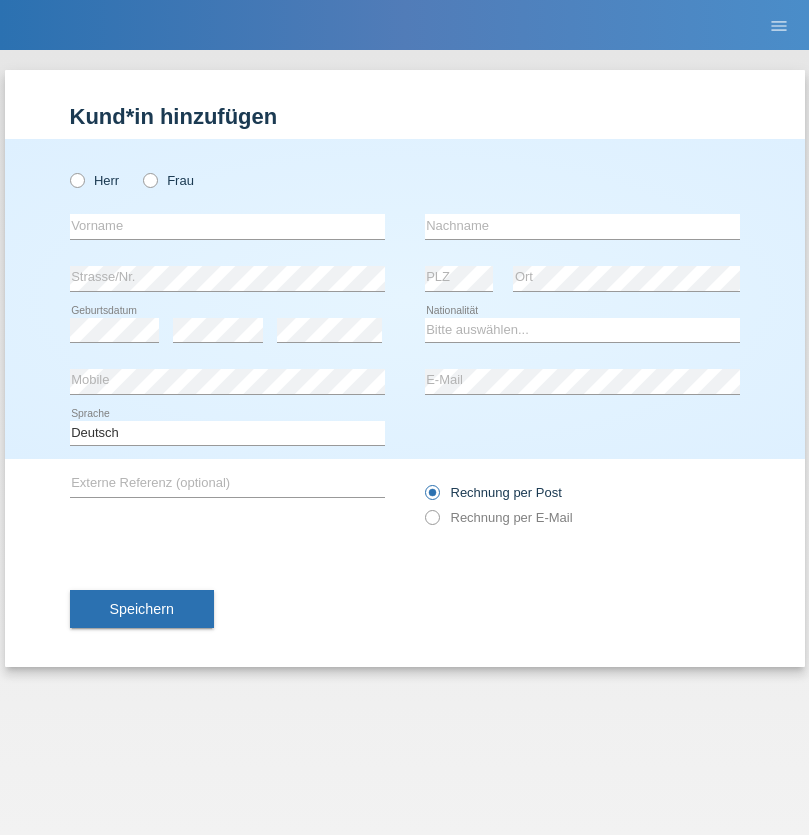 scroll, scrollTop: 0, scrollLeft: 0, axis: both 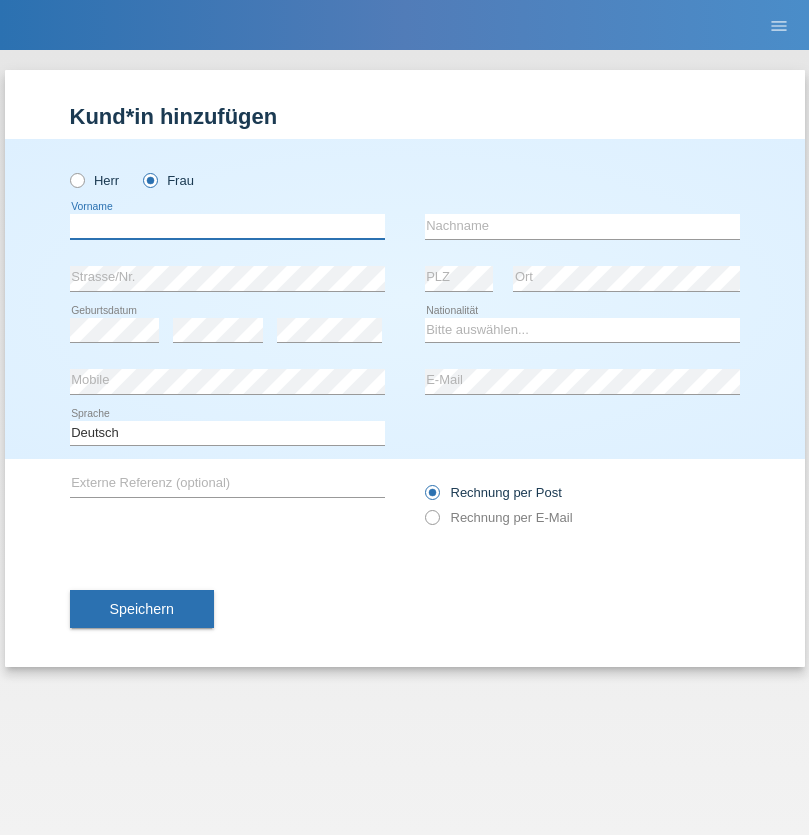 click at bounding box center [227, 226] 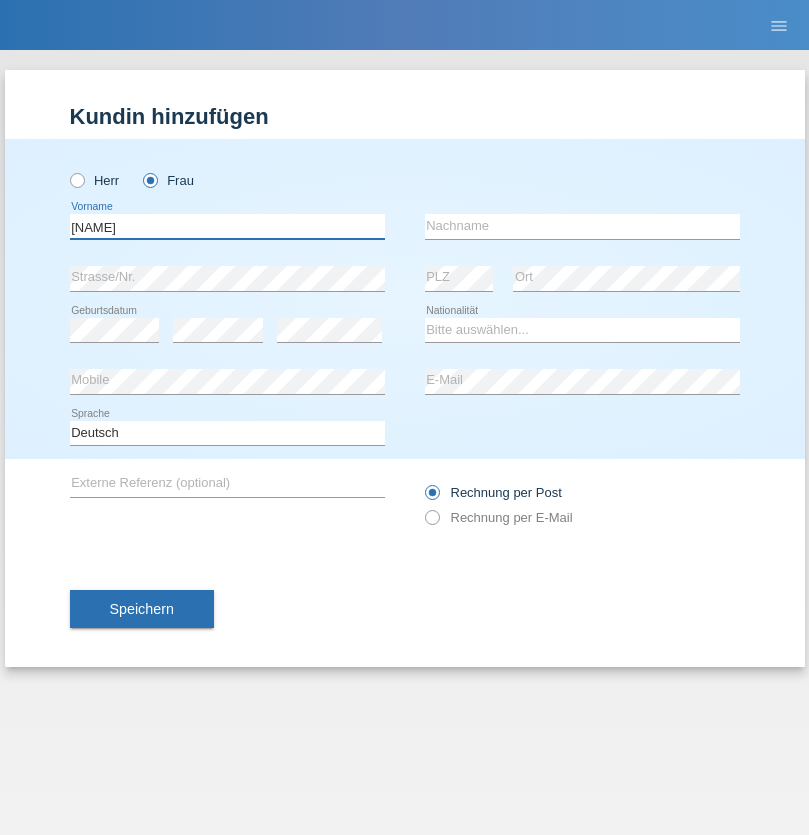 type on "Janka" 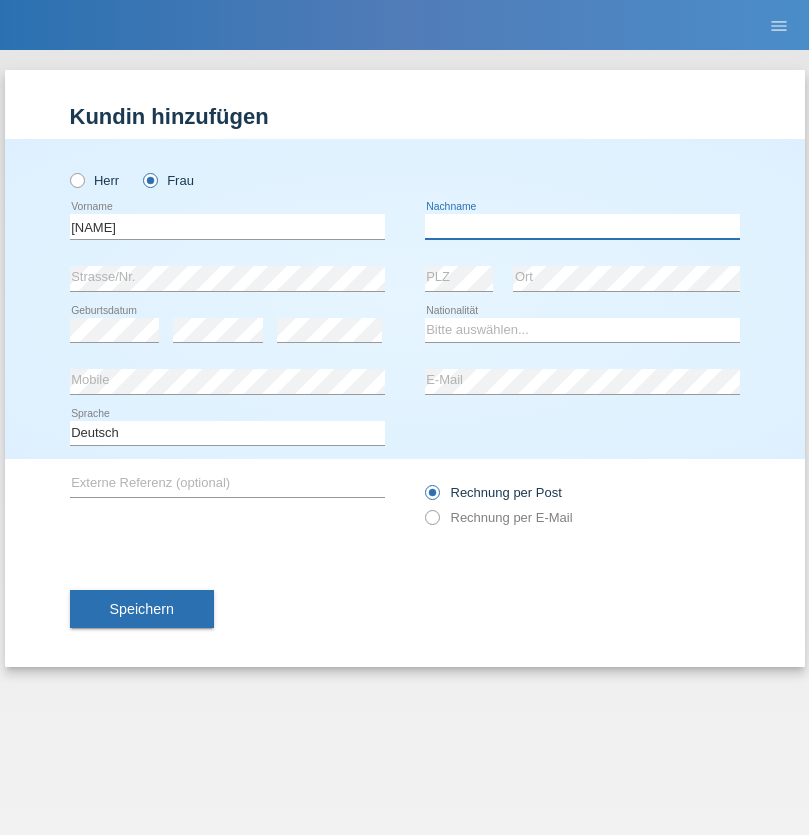 click at bounding box center (582, 226) 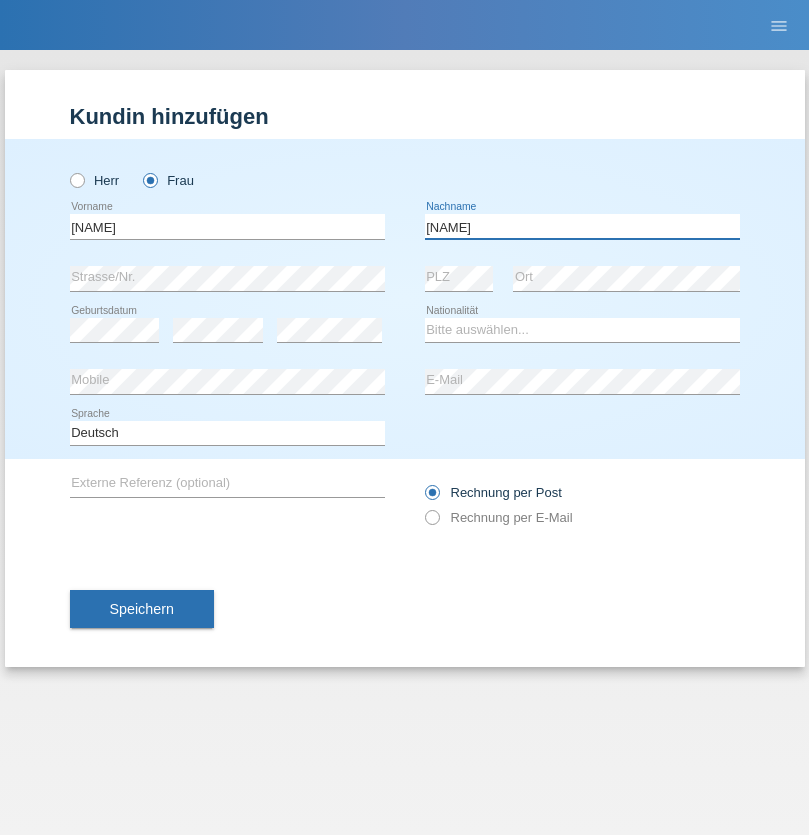type on "Nemere" 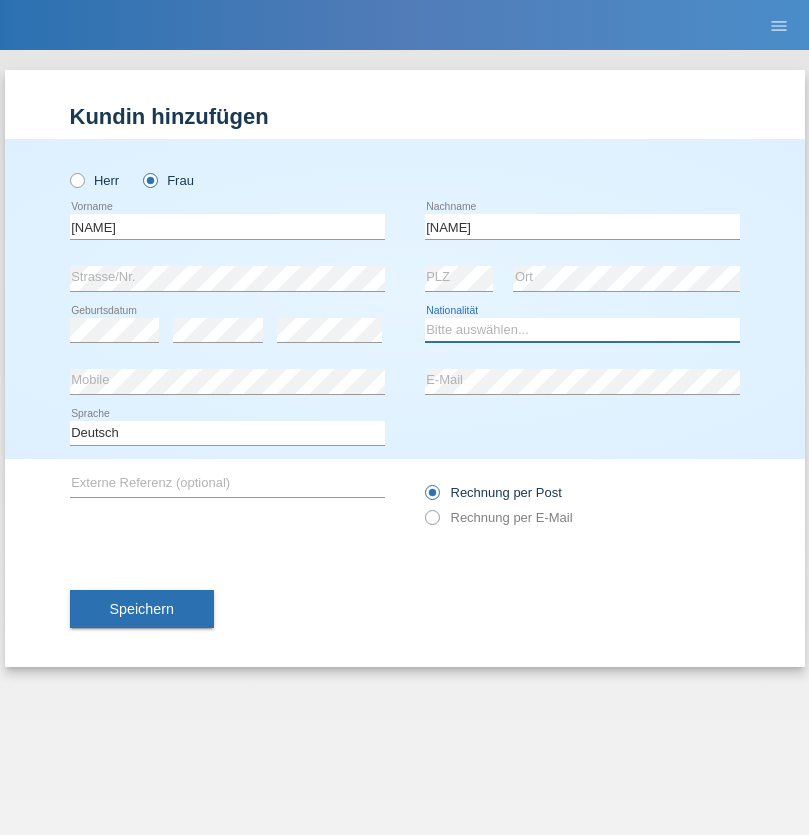 select on "HU" 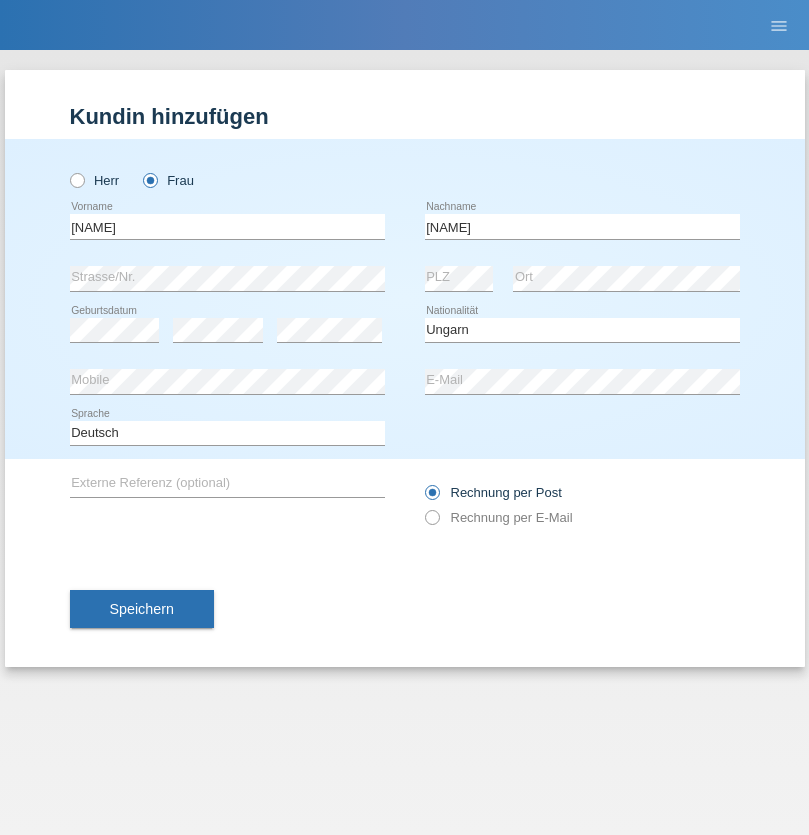 select on "C" 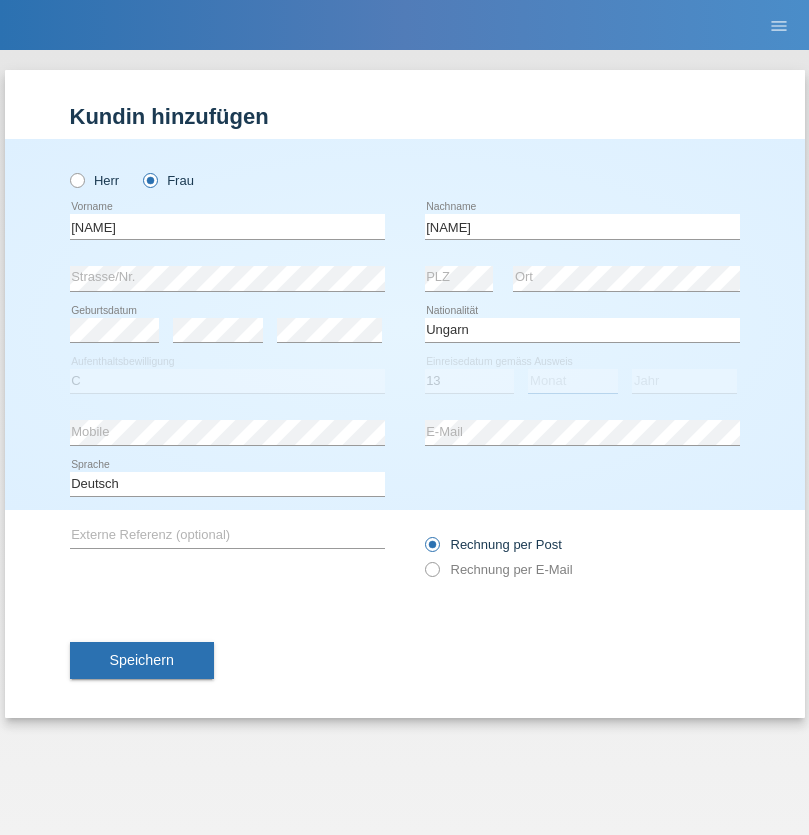 select on "12" 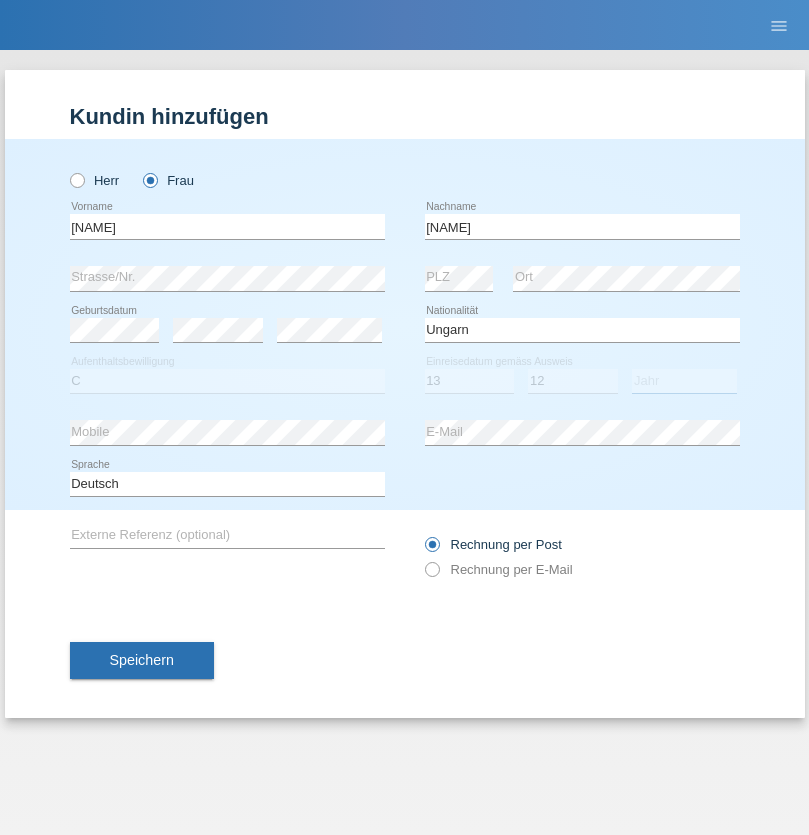select on "2021" 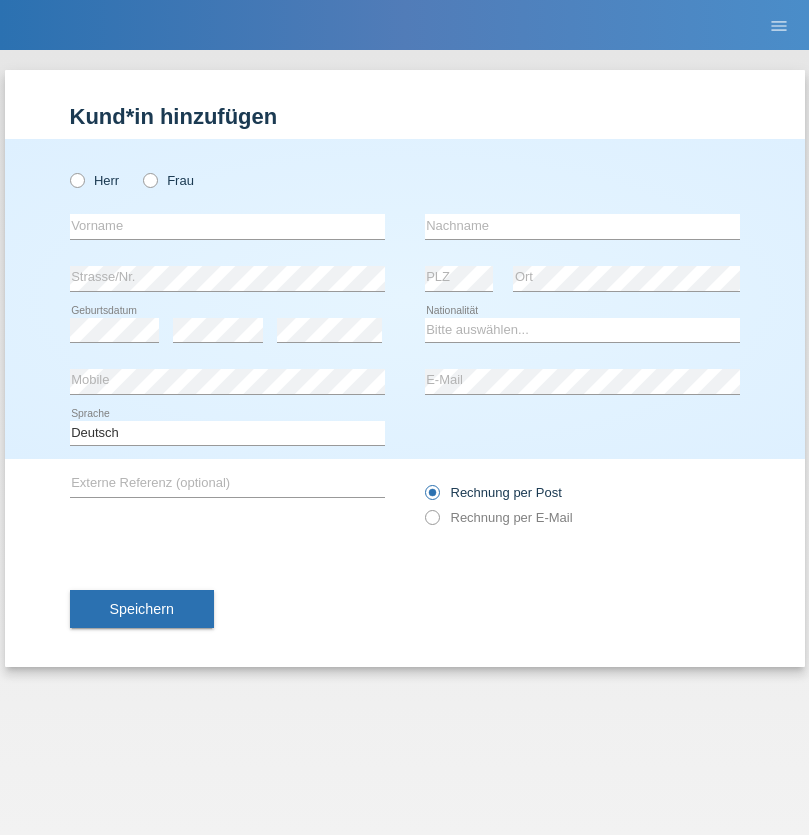 scroll, scrollTop: 0, scrollLeft: 0, axis: both 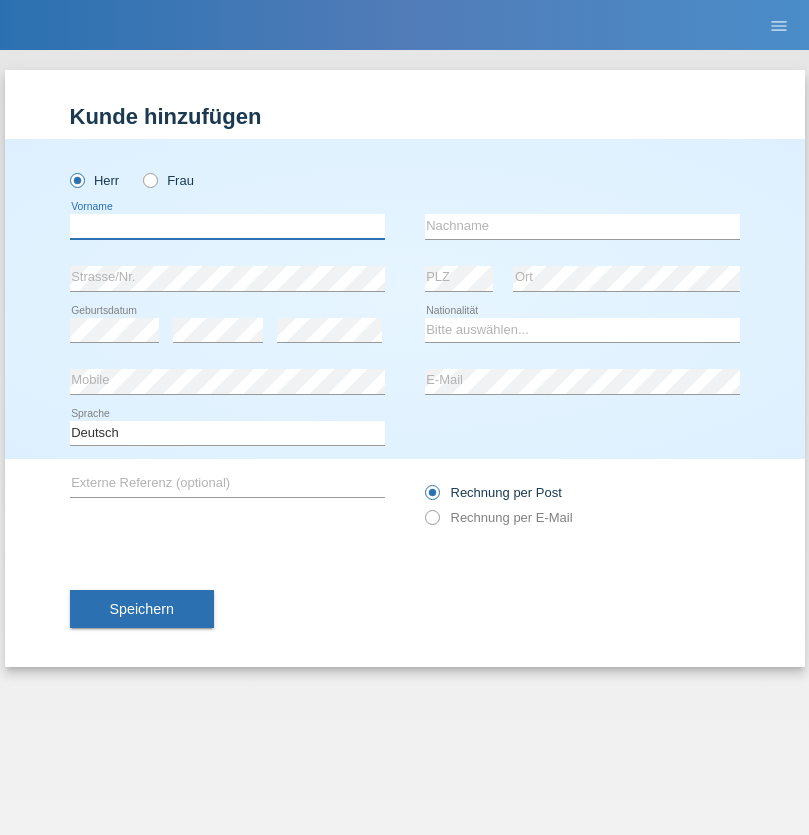 click at bounding box center [227, 226] 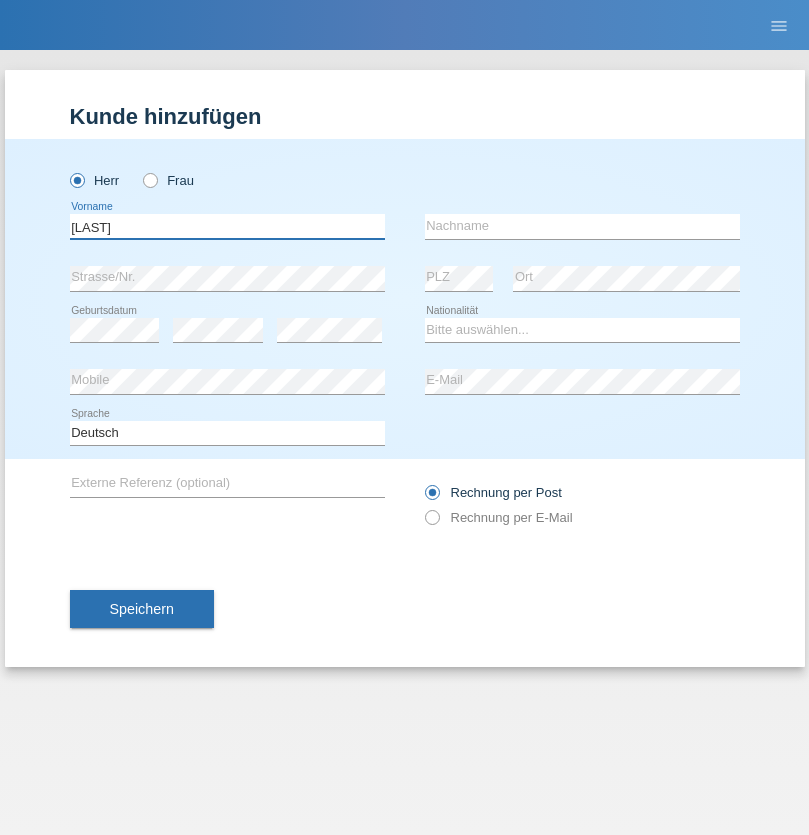 type on "[LAST]" 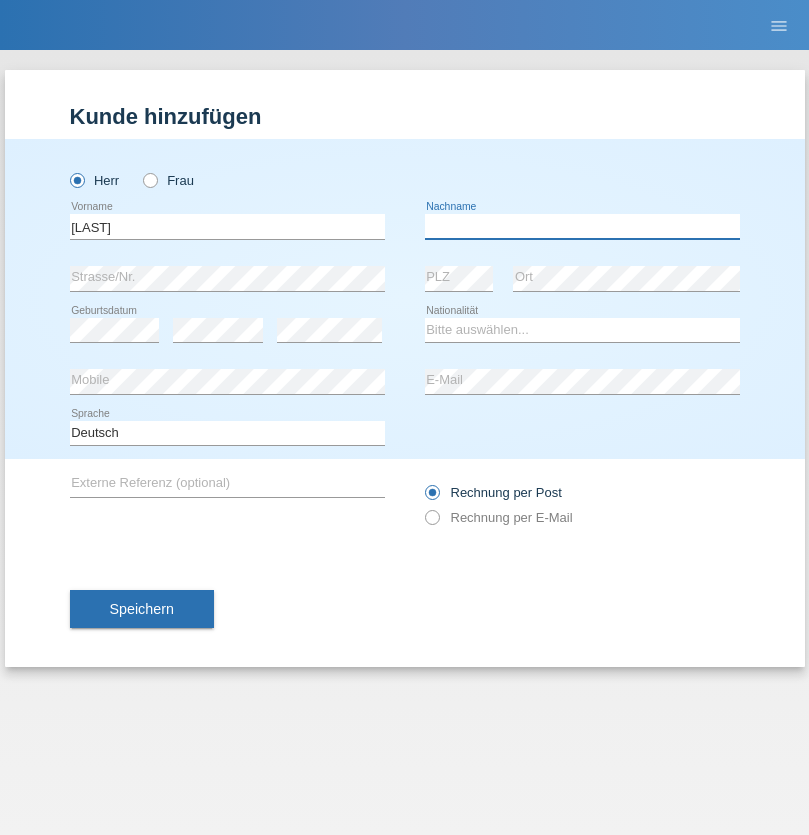 click at bounding box center (582, 226) 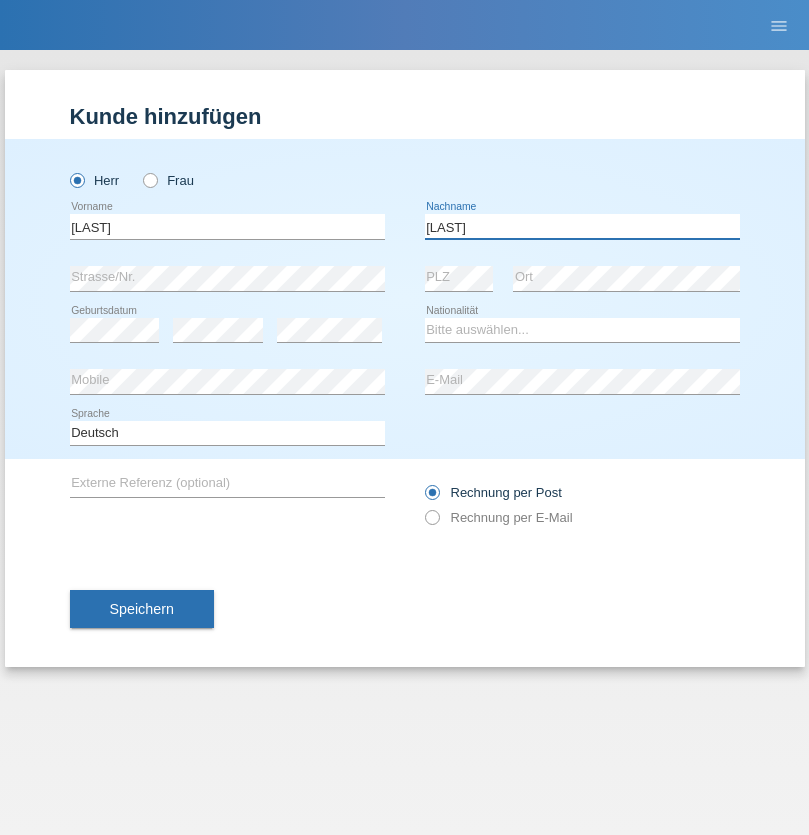 type on "[LAST]" 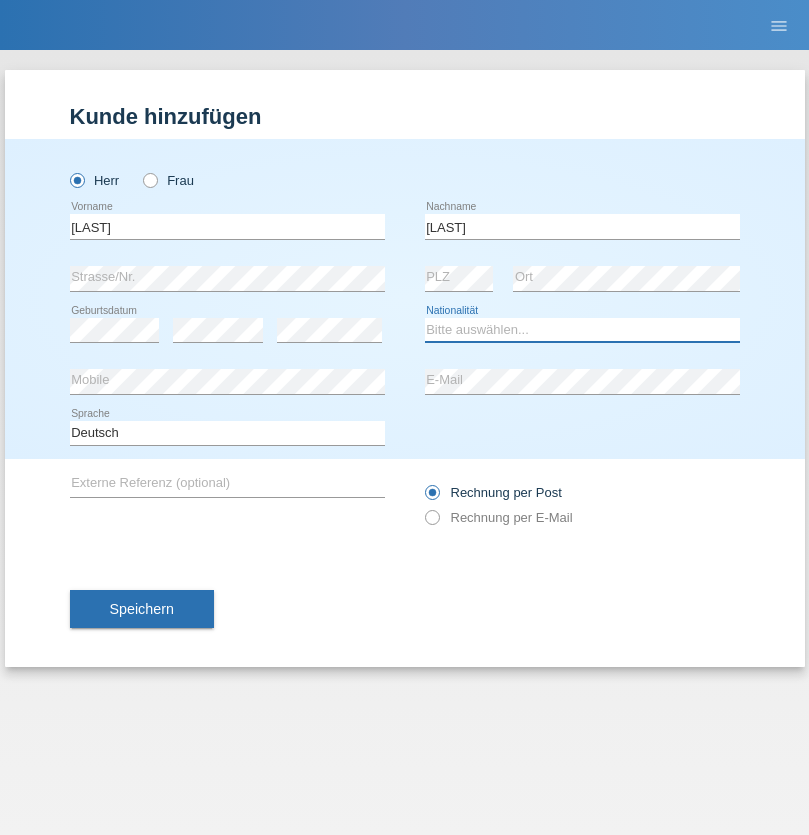 select on "PT" 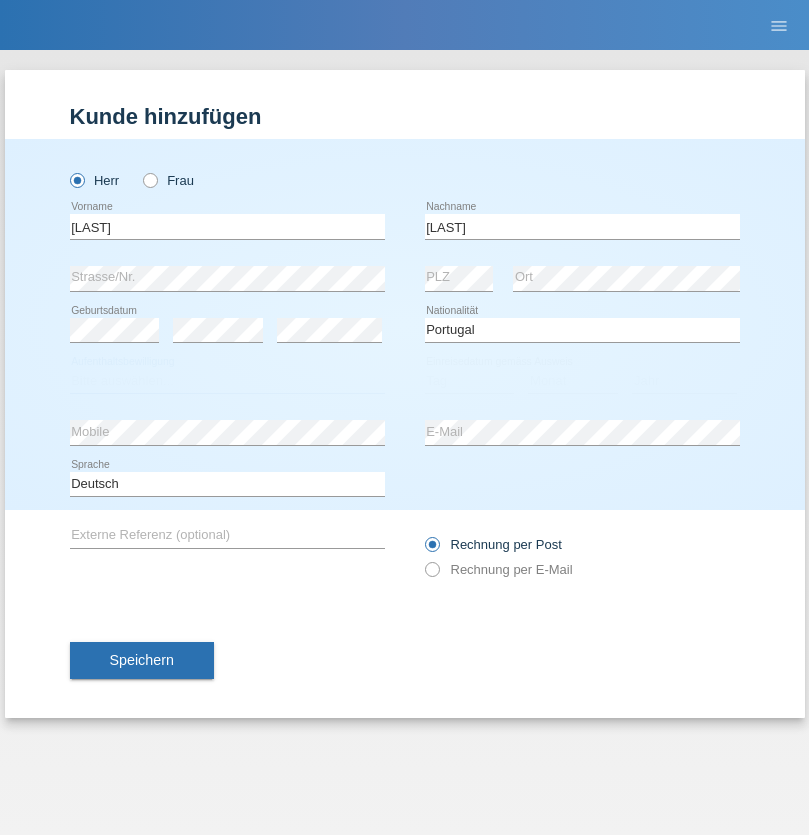 select on "C" 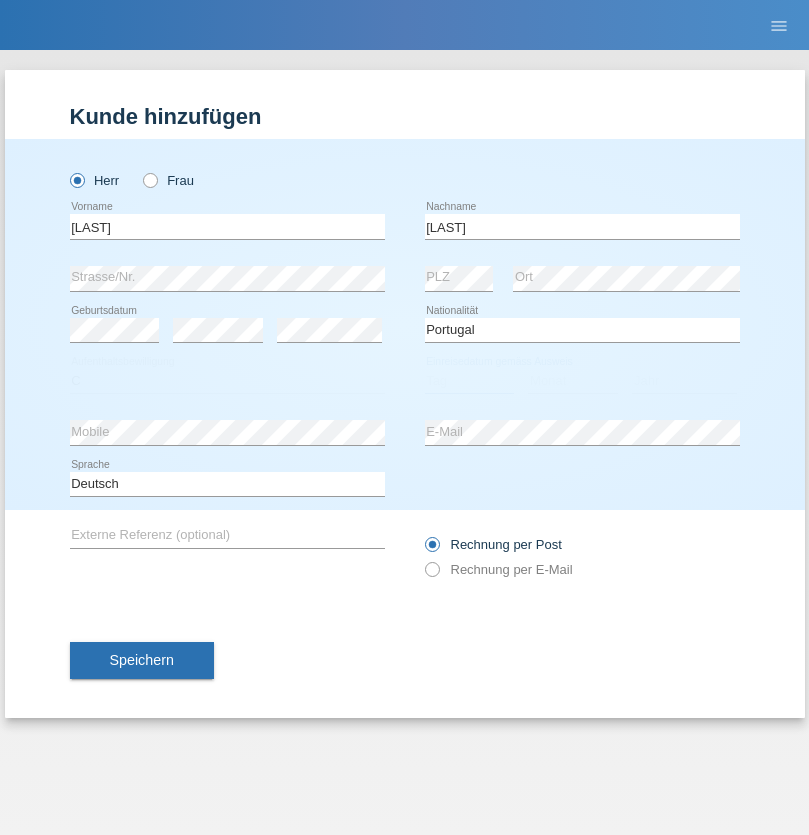 select on "04" 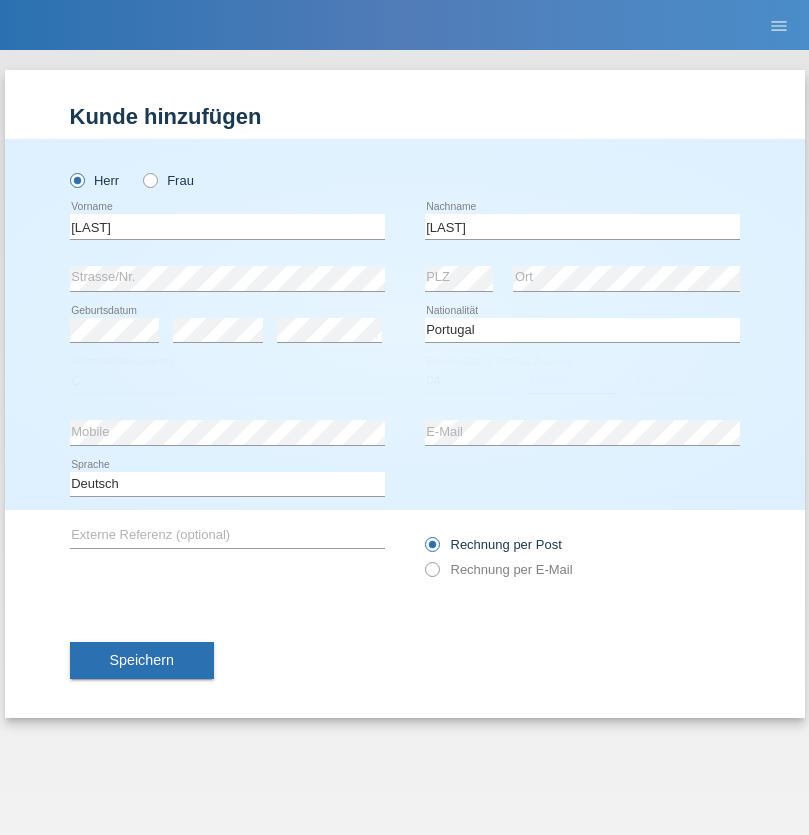 select on "09" 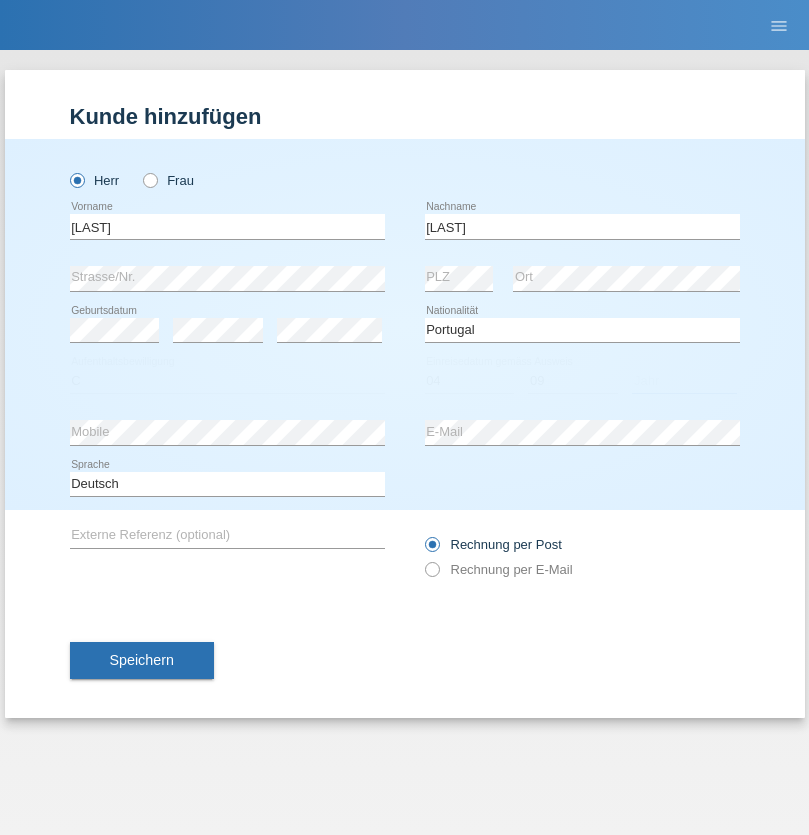 select on "2021" 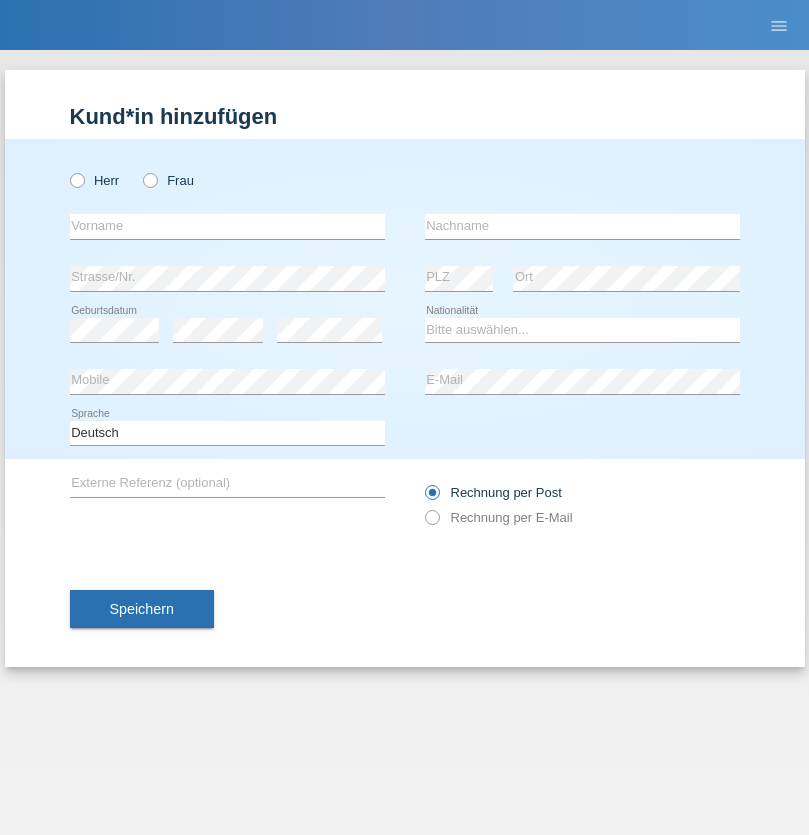 scroll, scrollTop: 0, scrollLeft: 0, axis: both 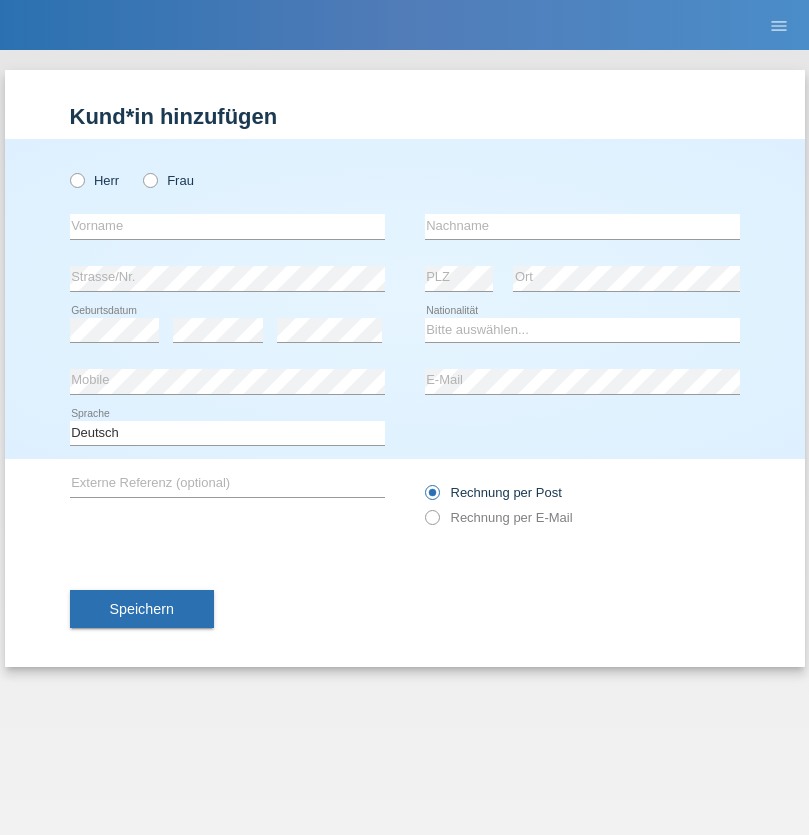radio on "true" 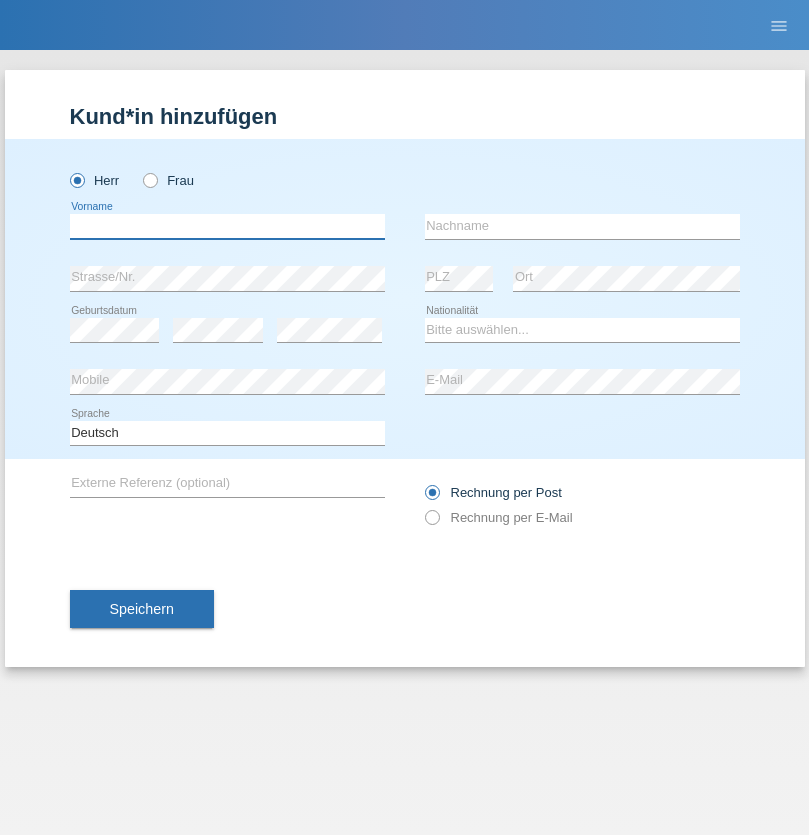 click at bounding box center [227, 226] 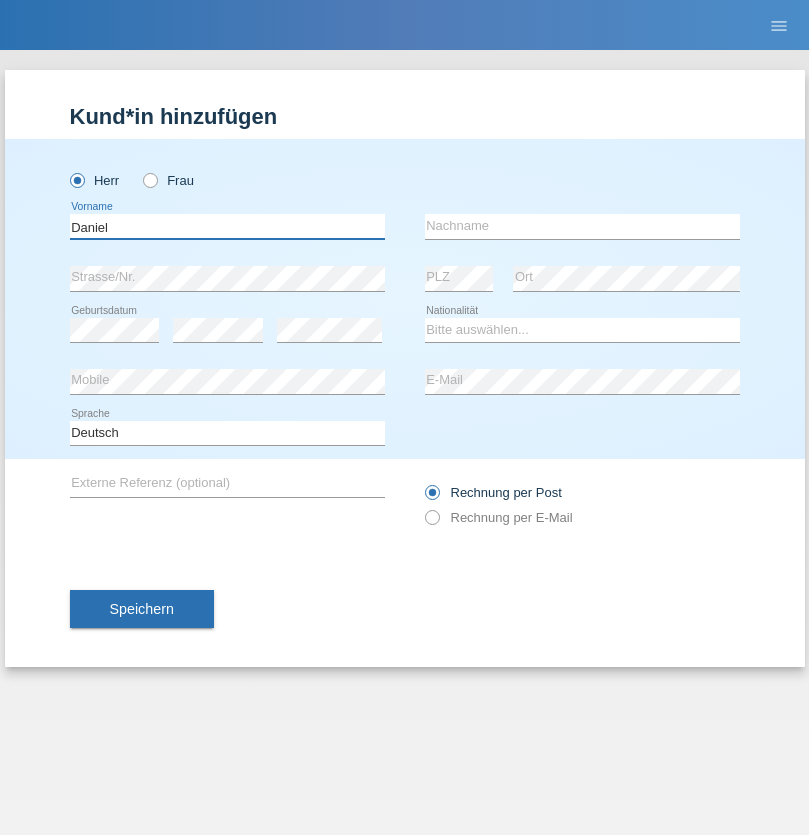 type on "Daniel" 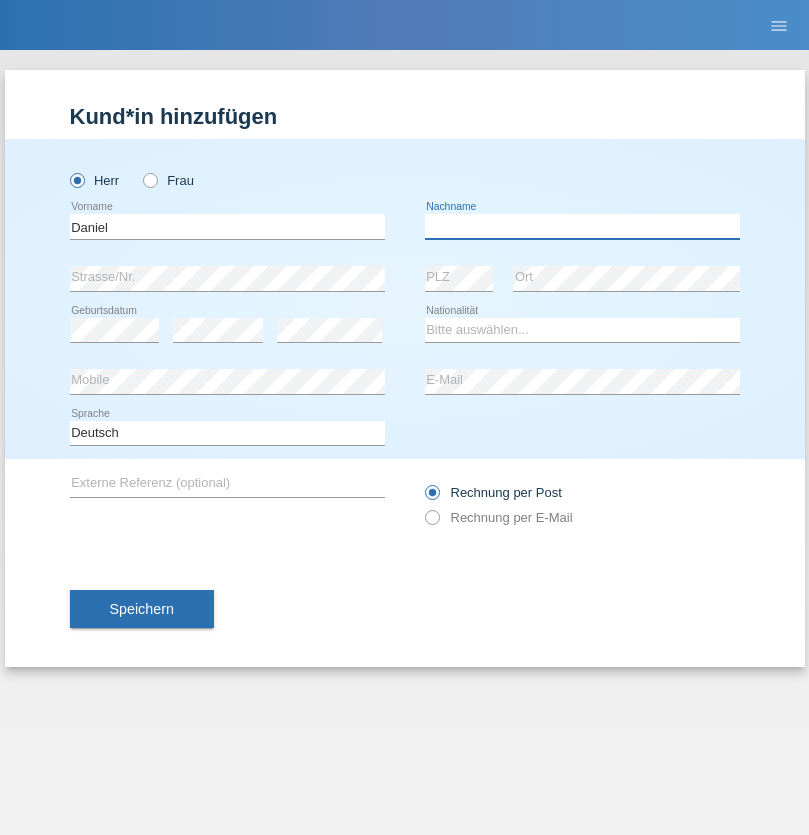 click at bounding box center (582, 226) 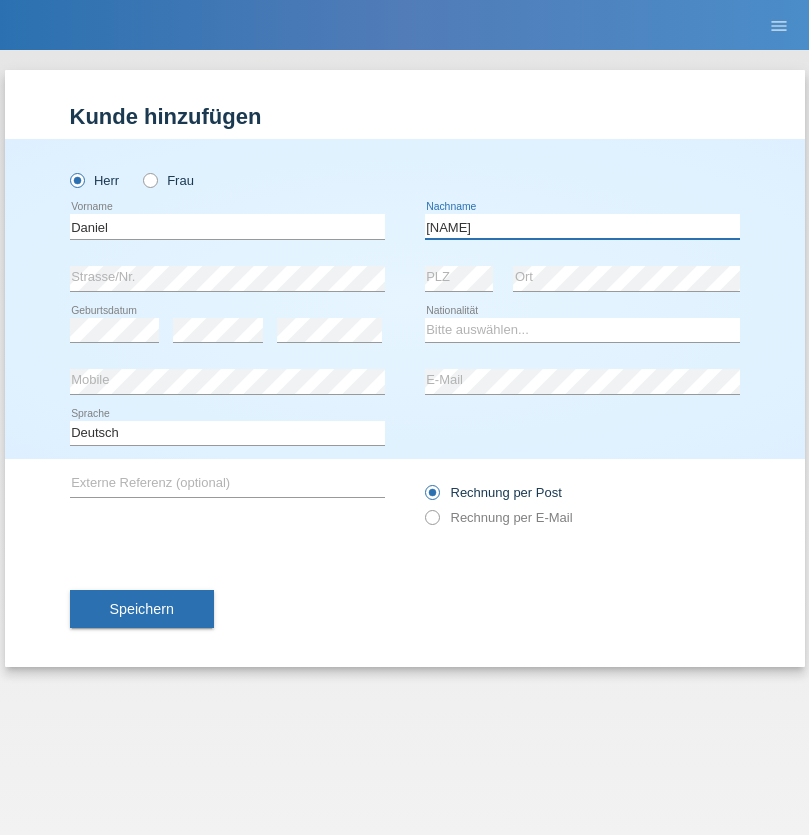 type on "[NAME]" 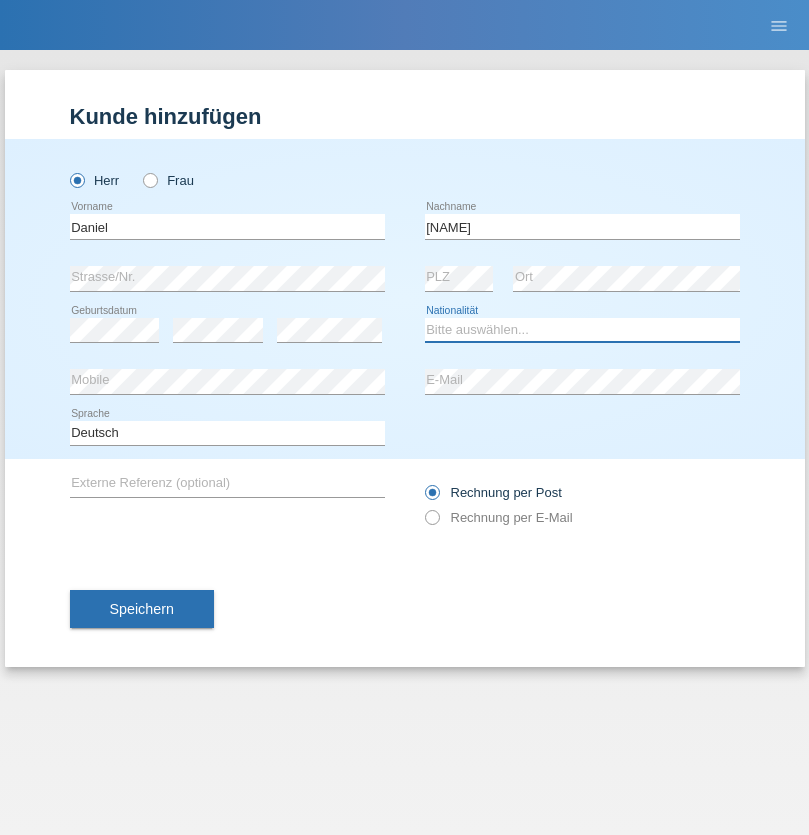 select on "CH" 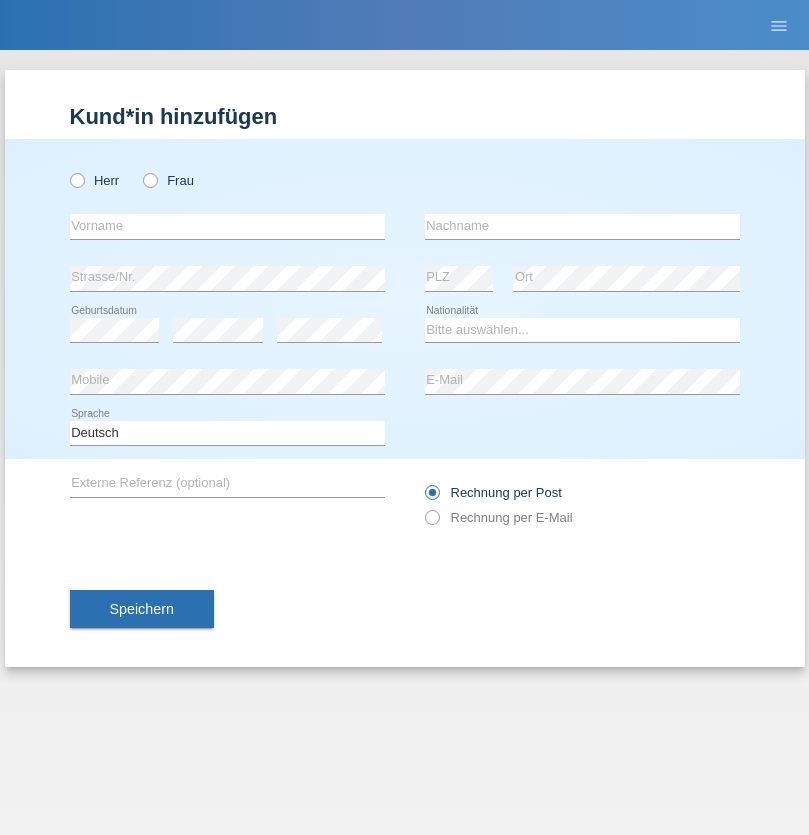 scroll, scrollTop: 0, scrollLeft: 0, axis: both 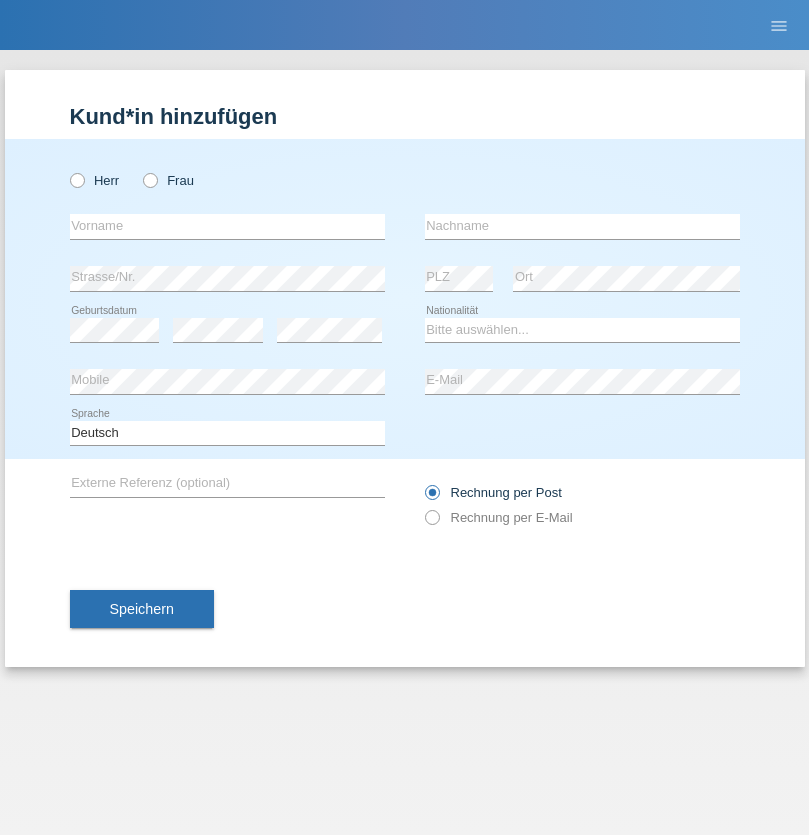 radio on "true" 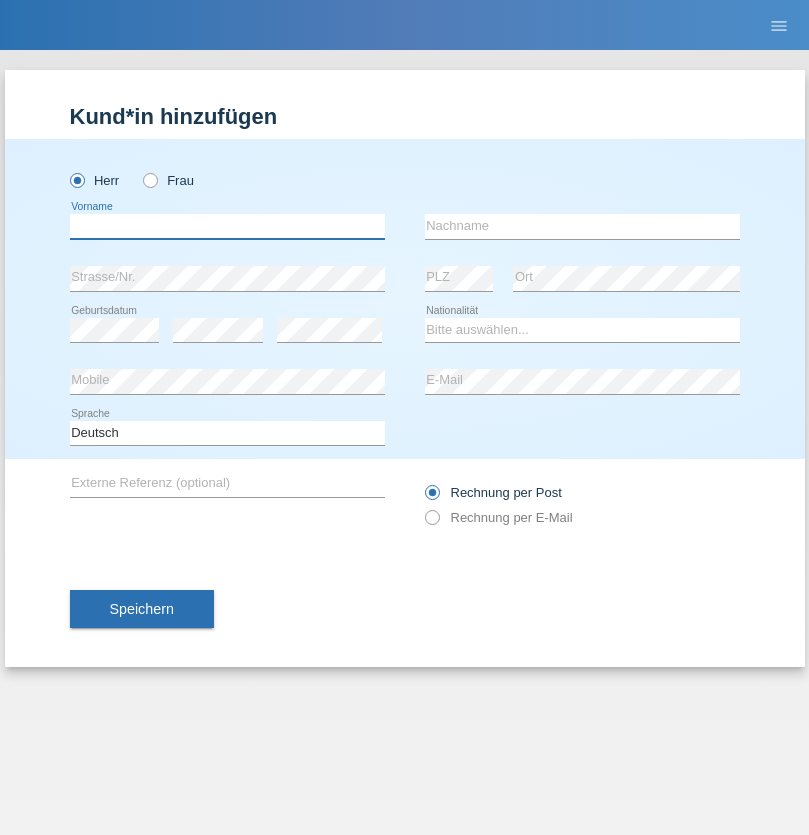 click at bounding box center [227, 226] 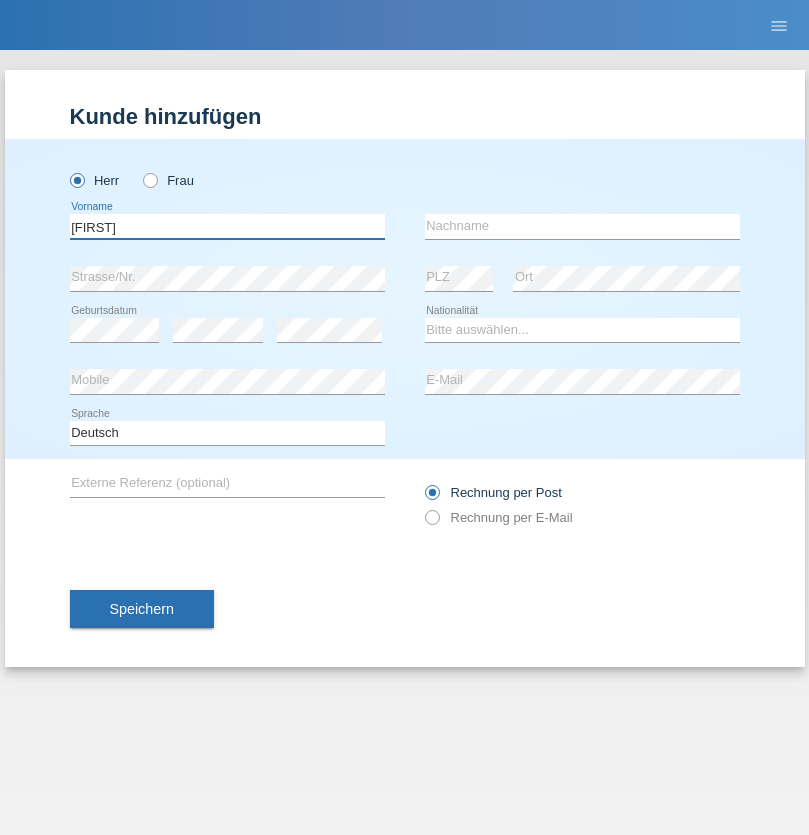 type on "[FIRST]" 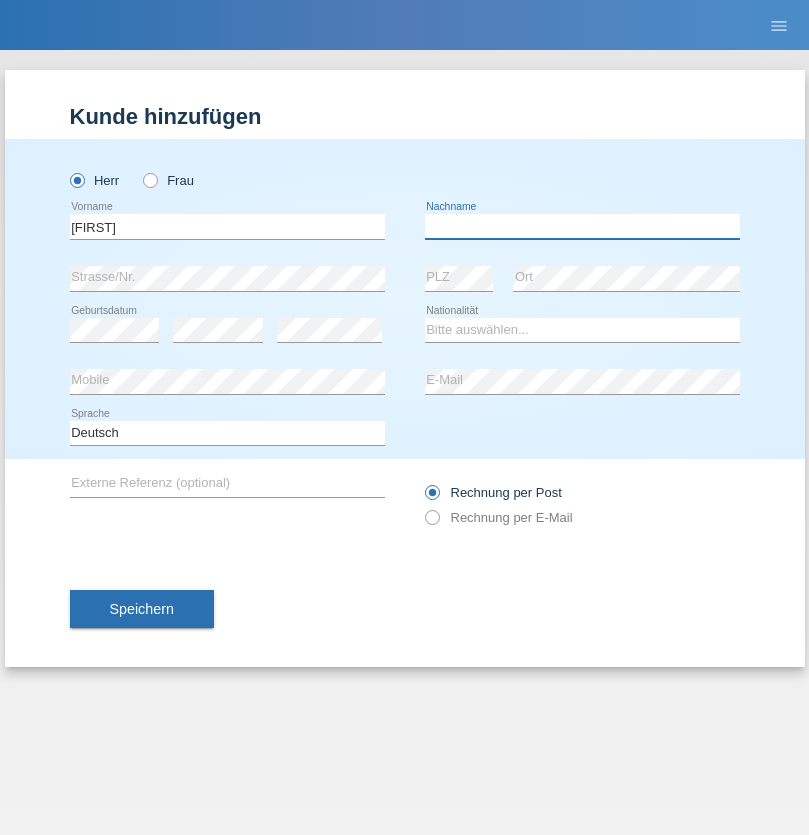 click at bounding box center [582, 226] 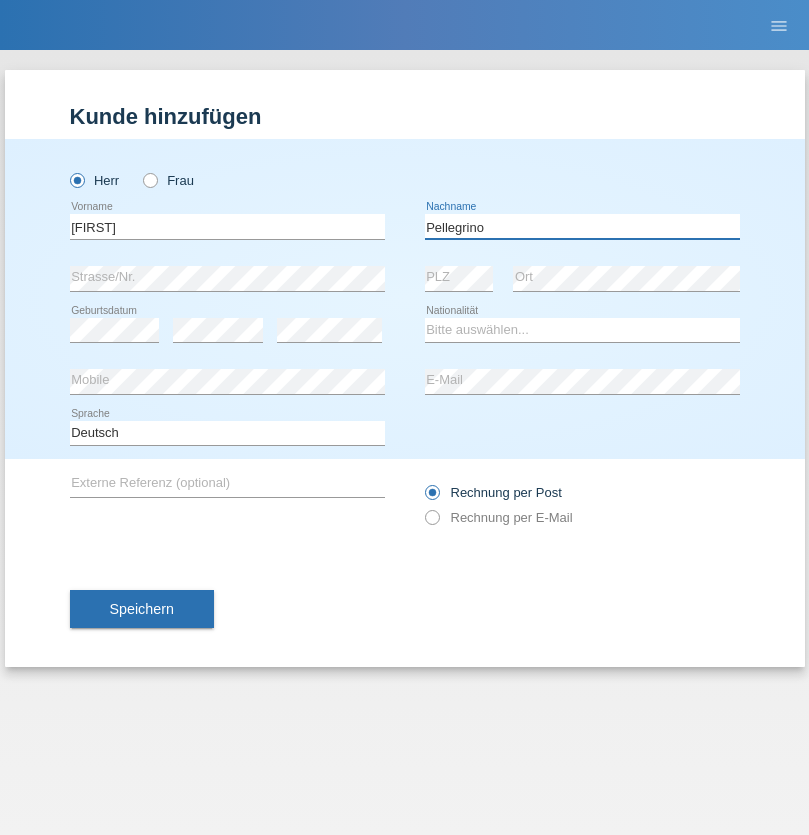 type on "Pellegrino" 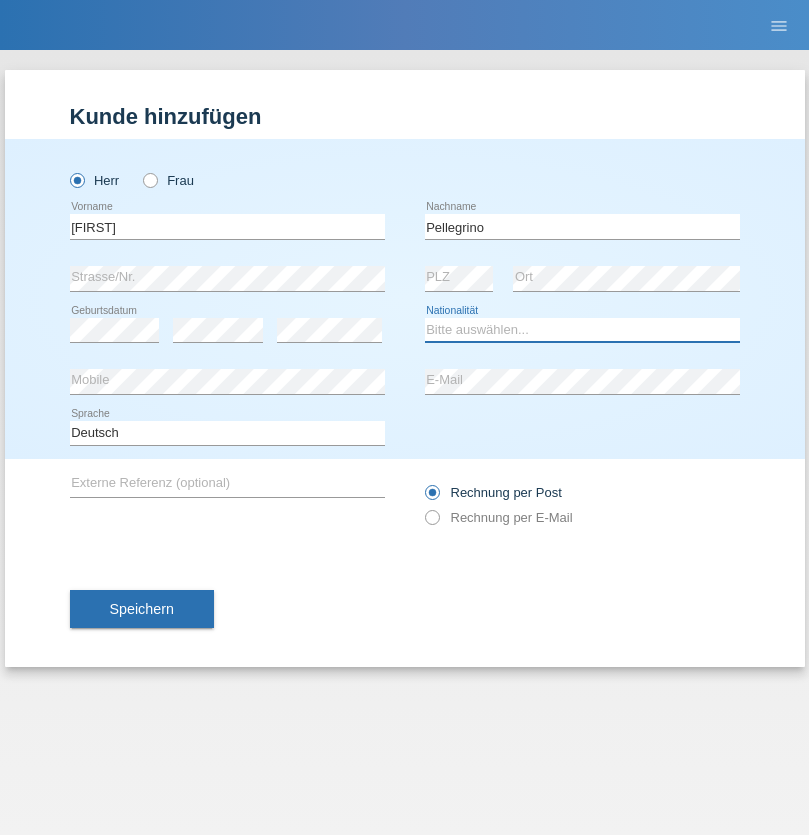 select on "IT" 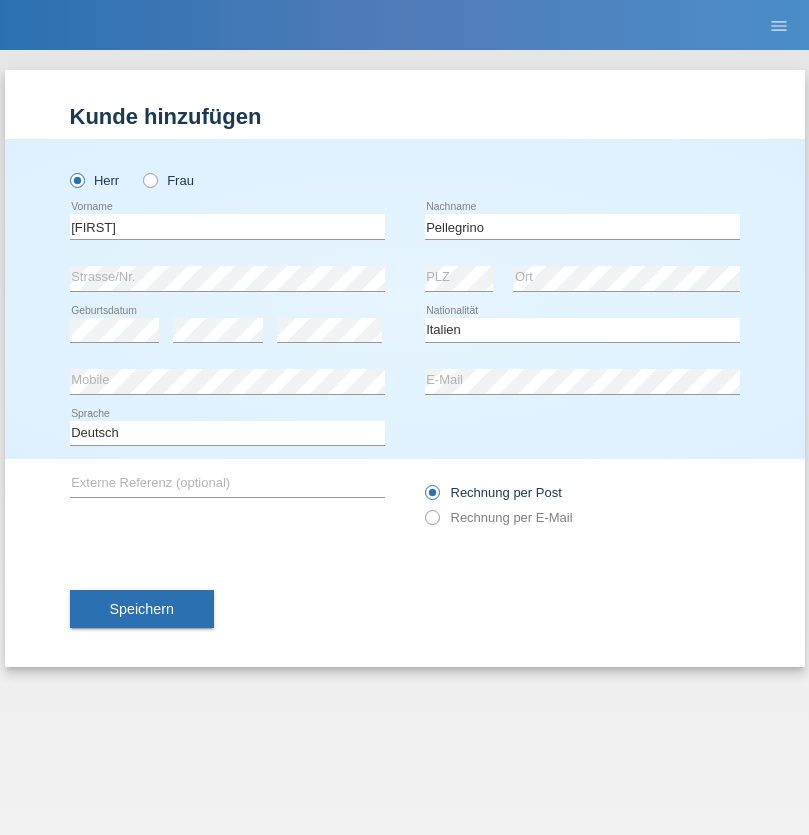 select on "C" 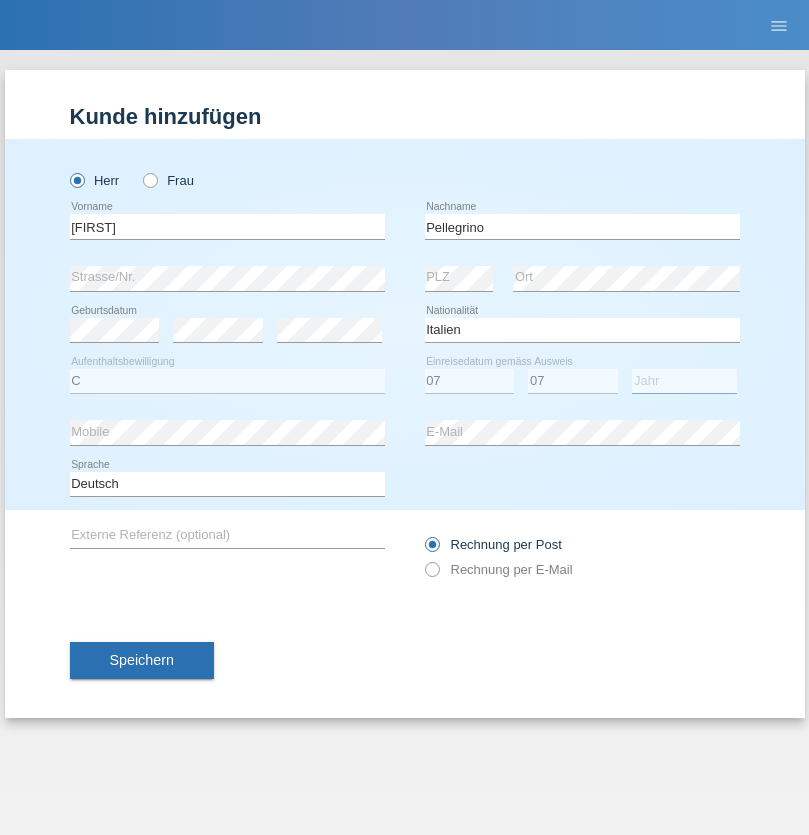select on "2021" 